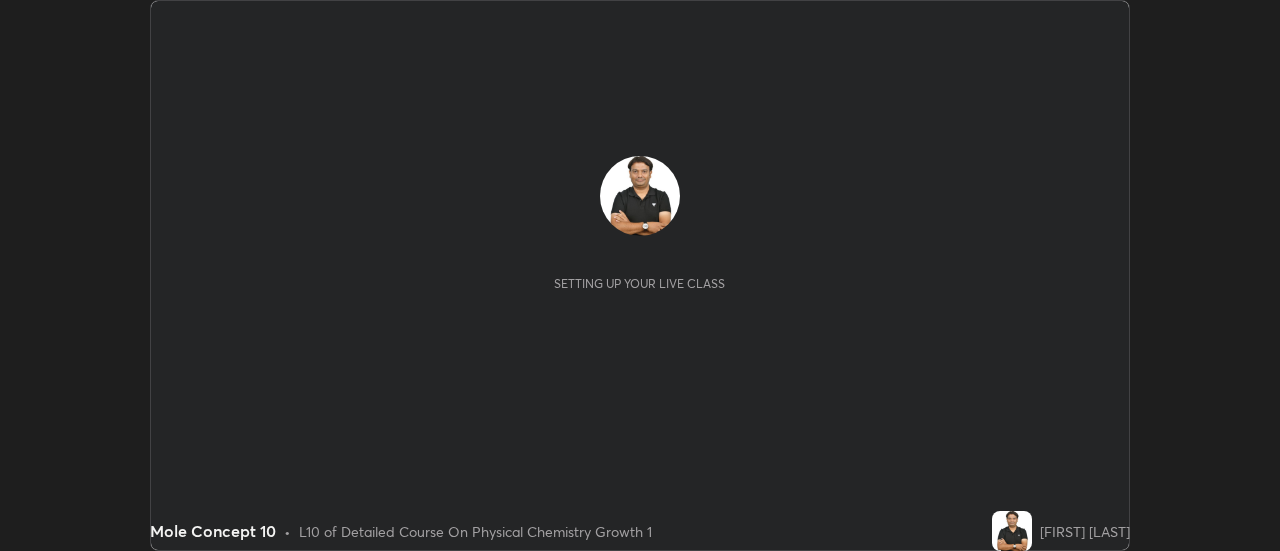scroll, scrollTop: 0, scrollLeft: 0, axis: both 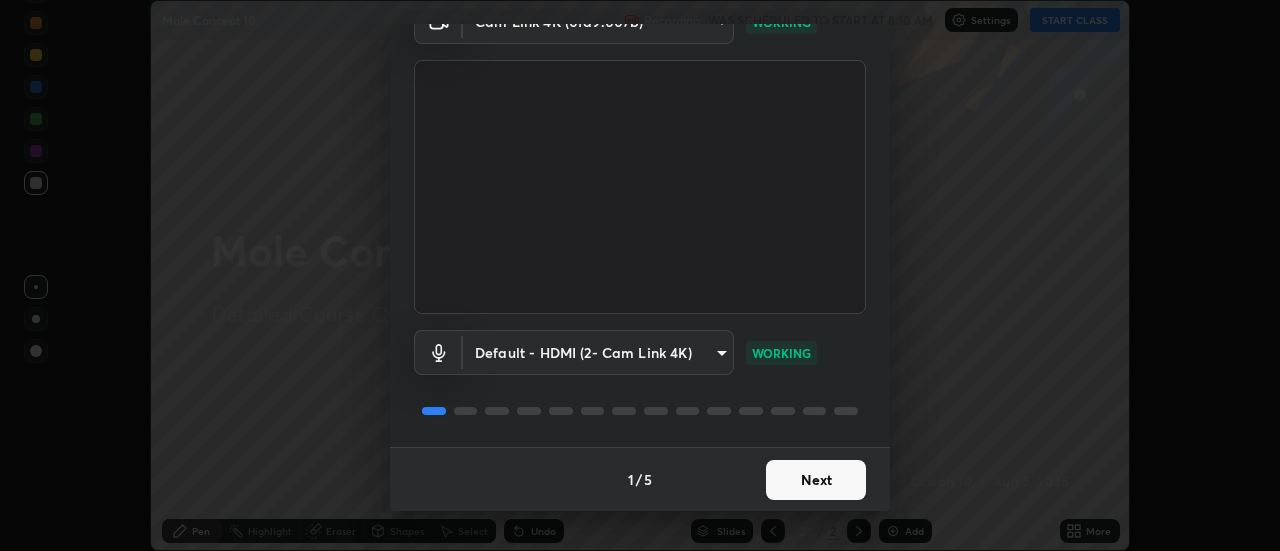click on "Next" at bounding box center [816, 480] 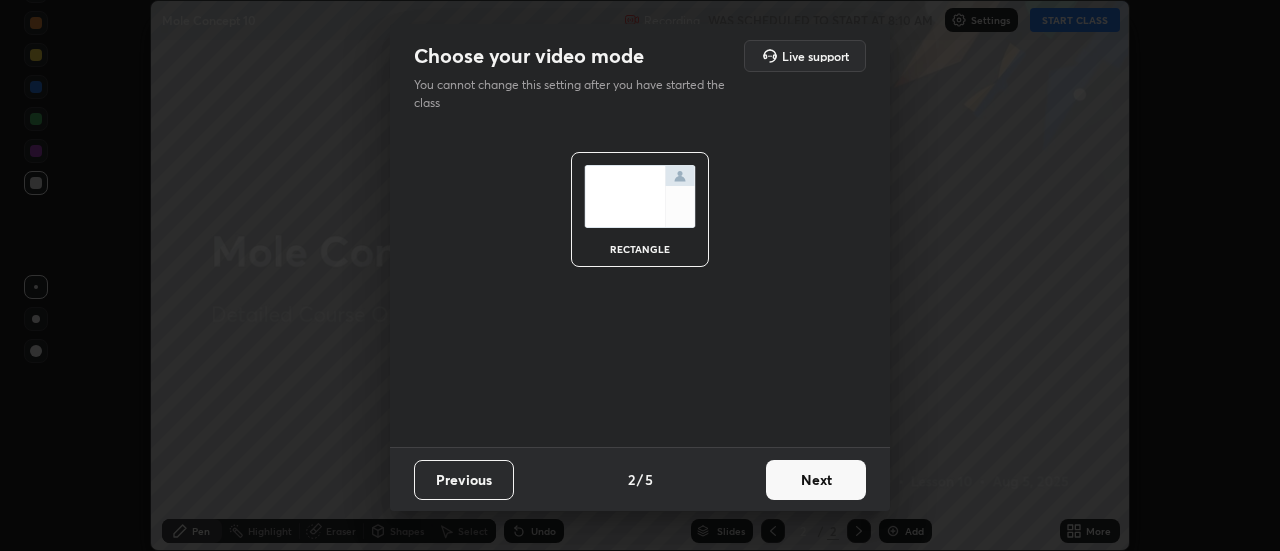 scroll, scrollTop: 0, scrollLeft: 0, axis: both 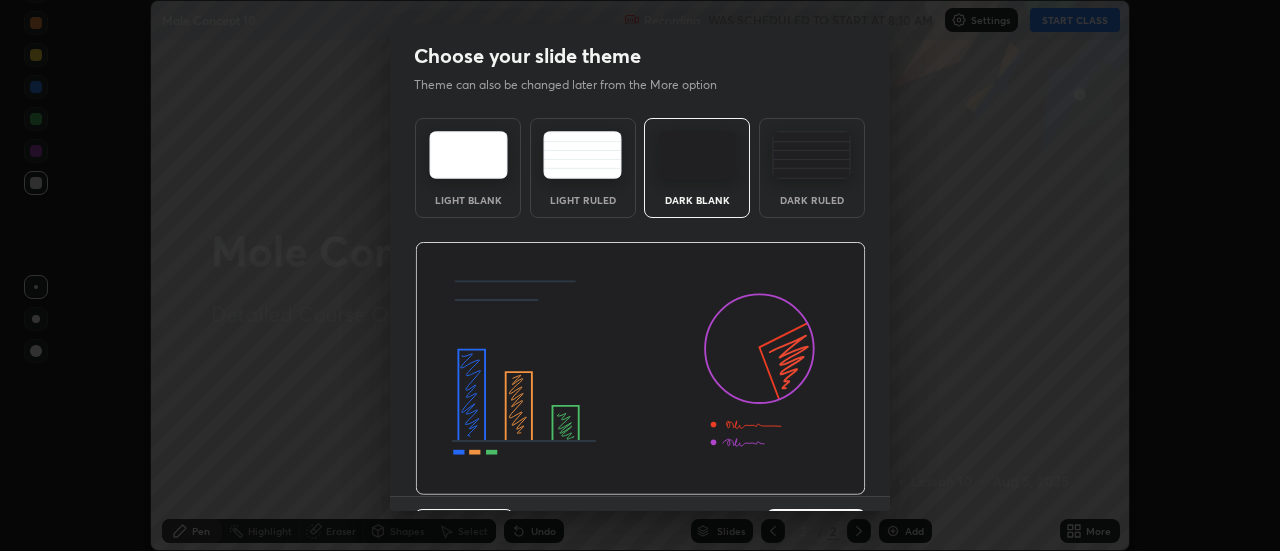 click at bounding box center [640, 369] 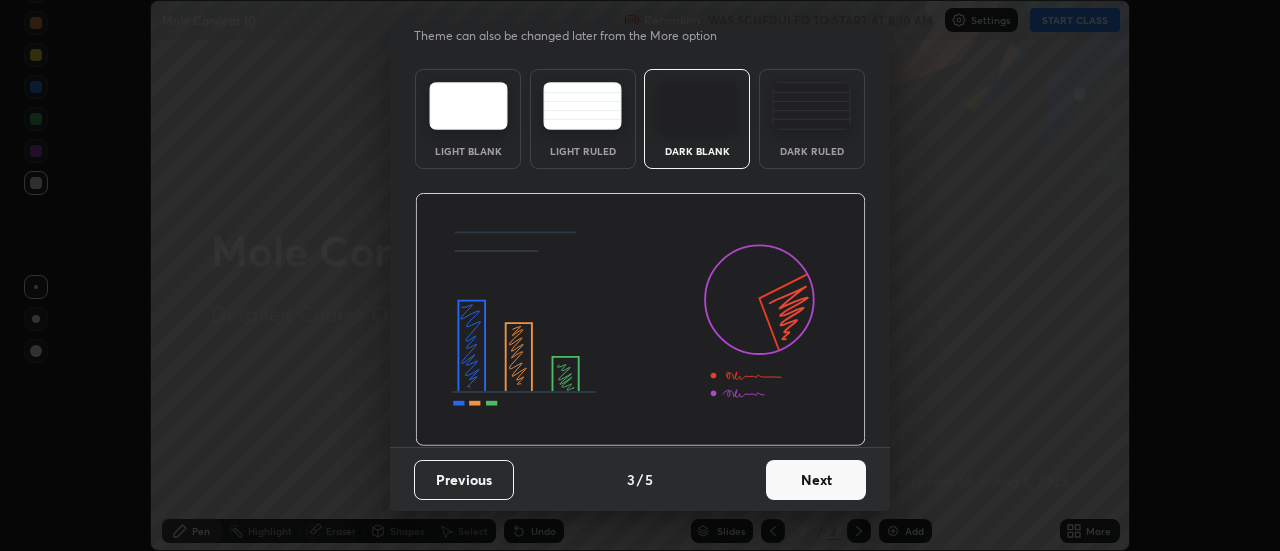 click on "Next" at bounding box center [816, 480] 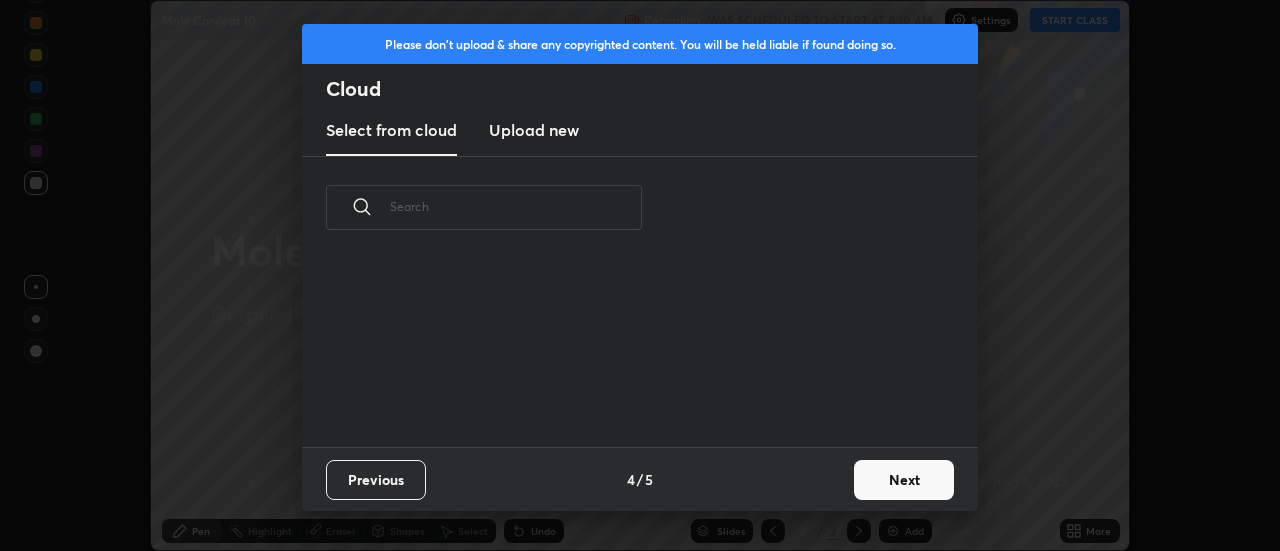 scroll, scrollTop: 0, scrollLeft: 0, axis: both 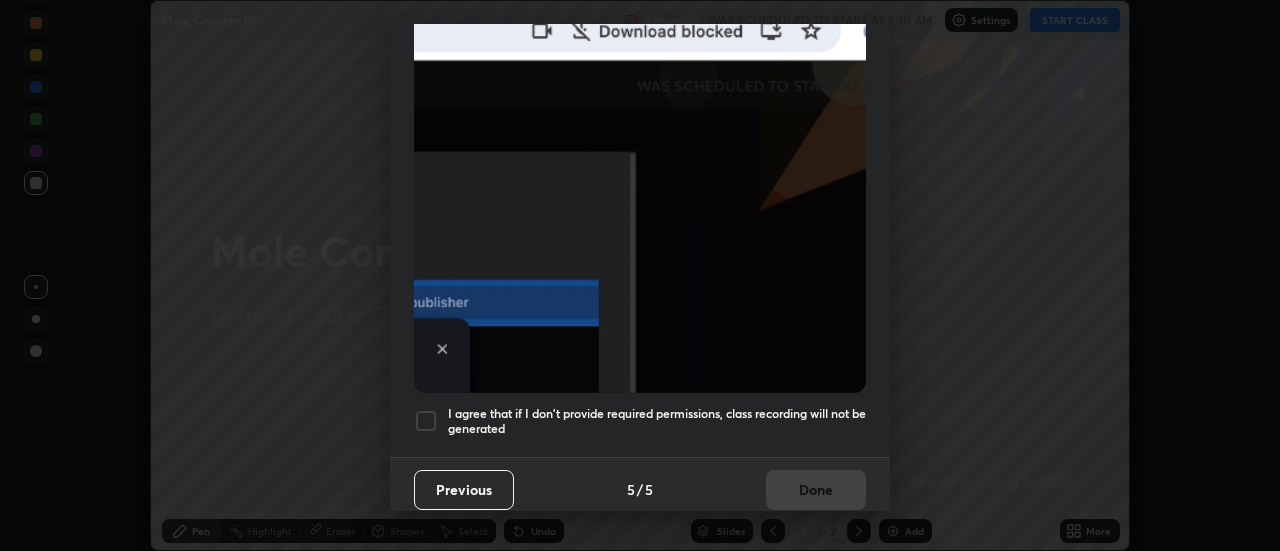 click at bounding box center [426, 421] 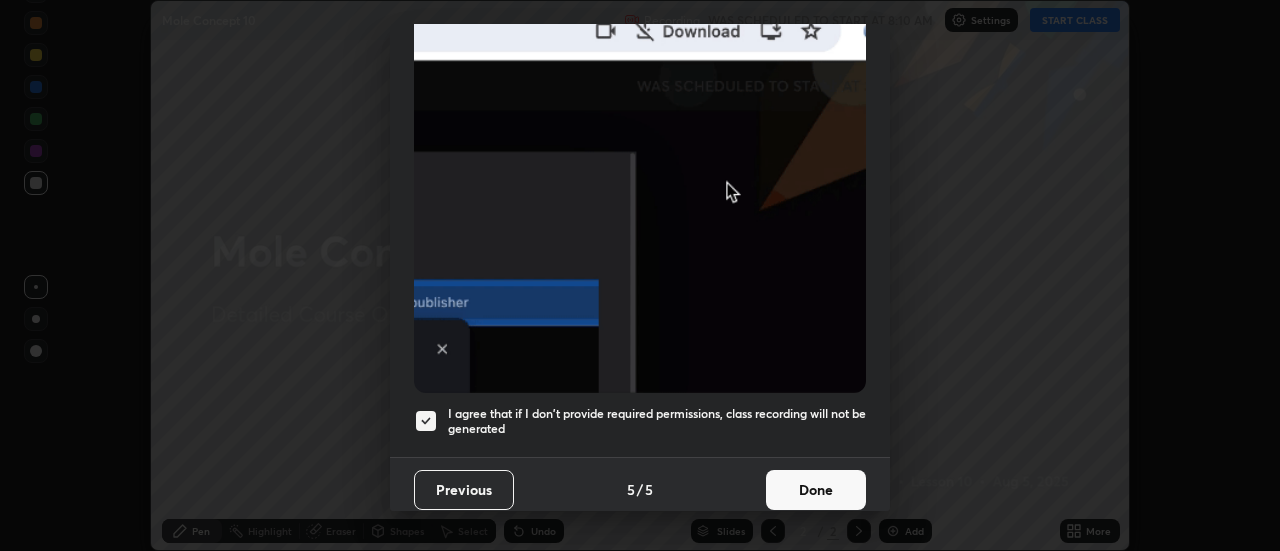 click on "Done" at bounding box center [816, 490] 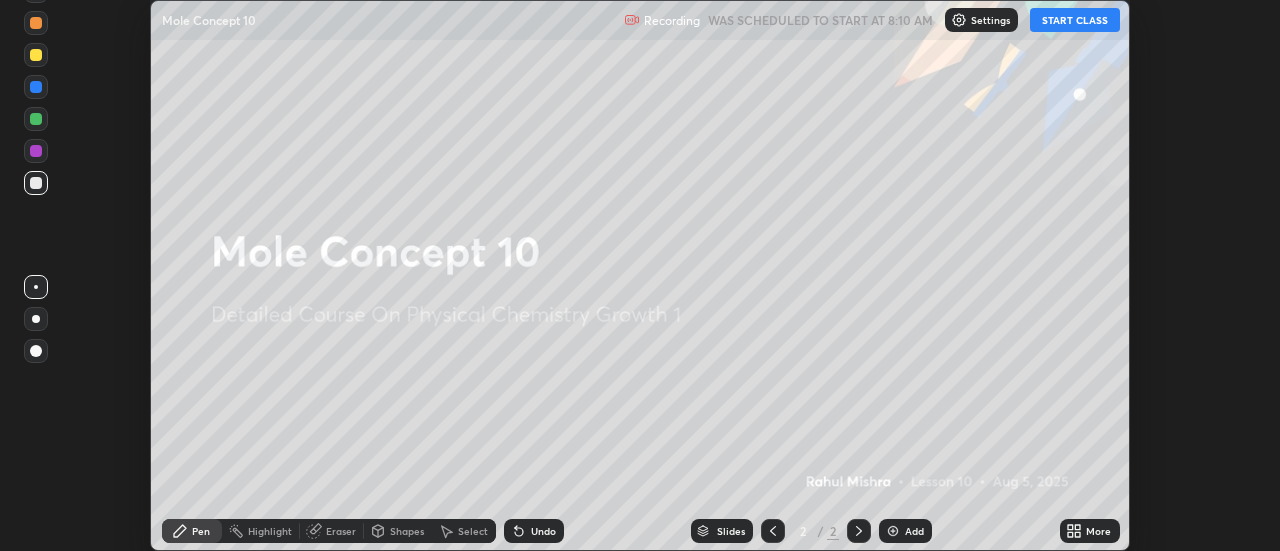 click on "START CLASS" at bounding box center [1075, 20] 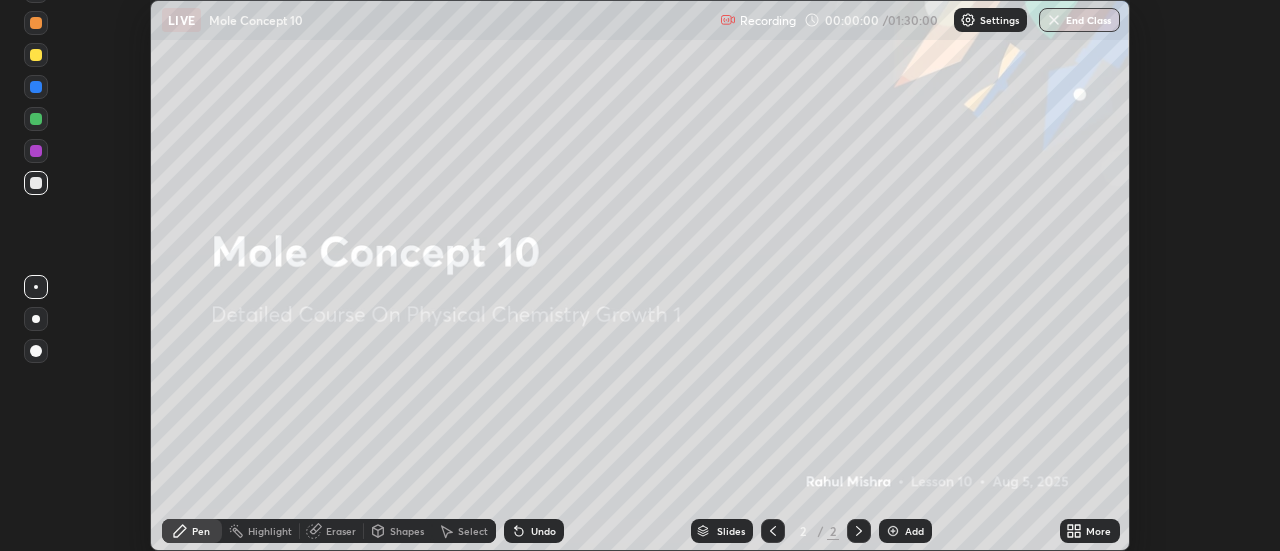 click 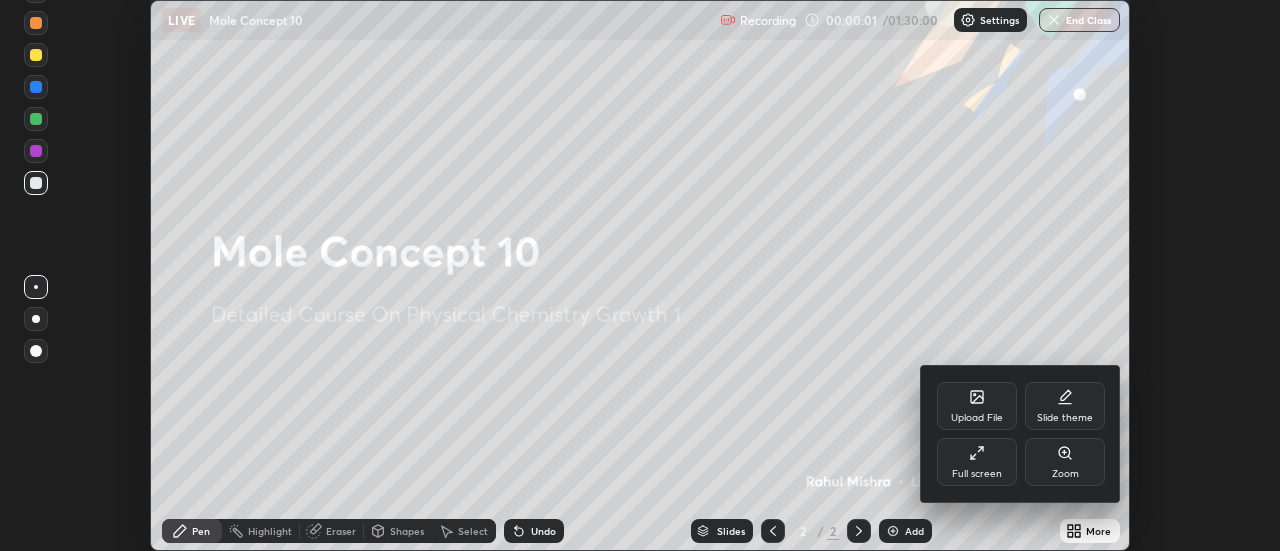 click on "Full screen" at bounding box center [977, 462] 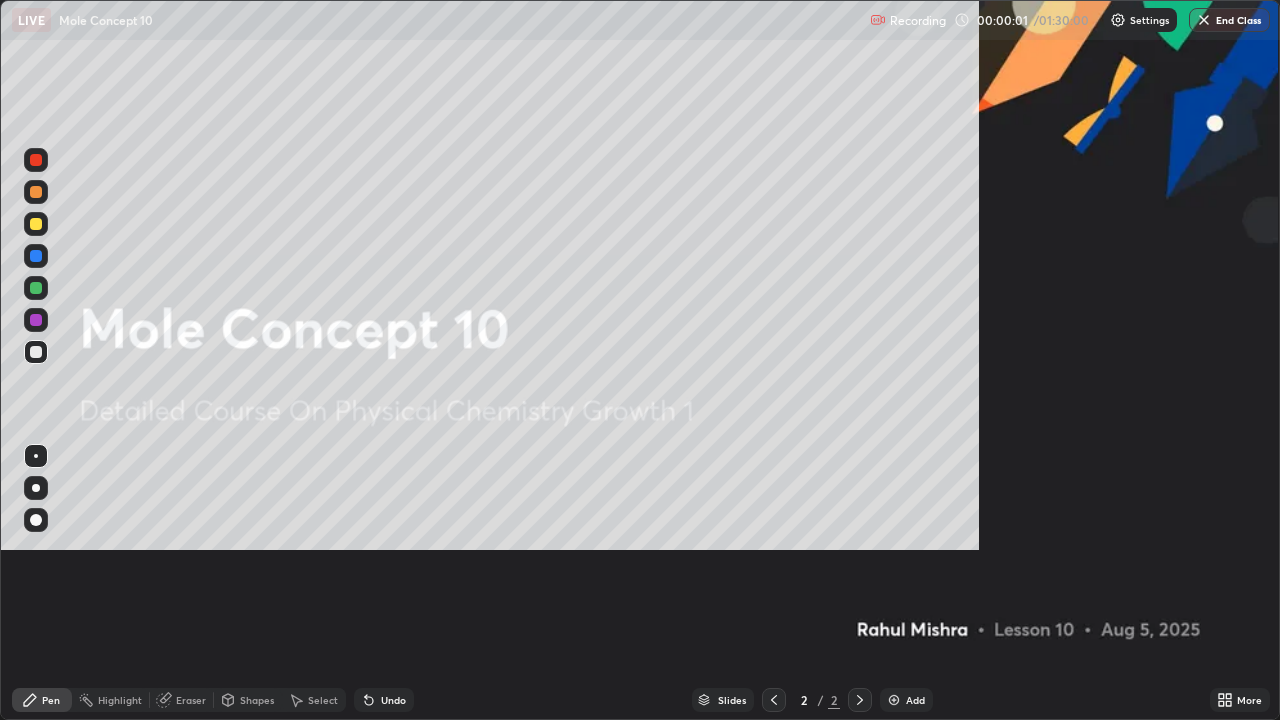 scroll, scrollTop: 99280, scrollLeft: 98720, axis: both 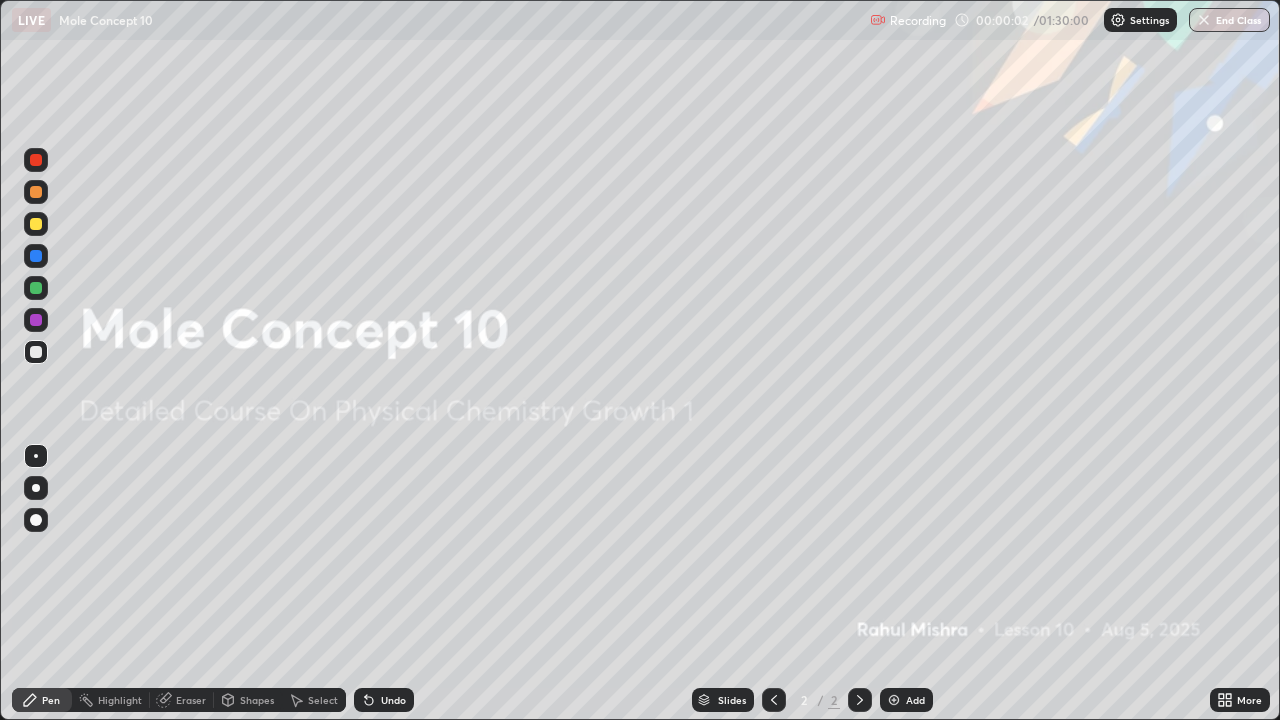 click on "Add" at bounding box center [915, 700] 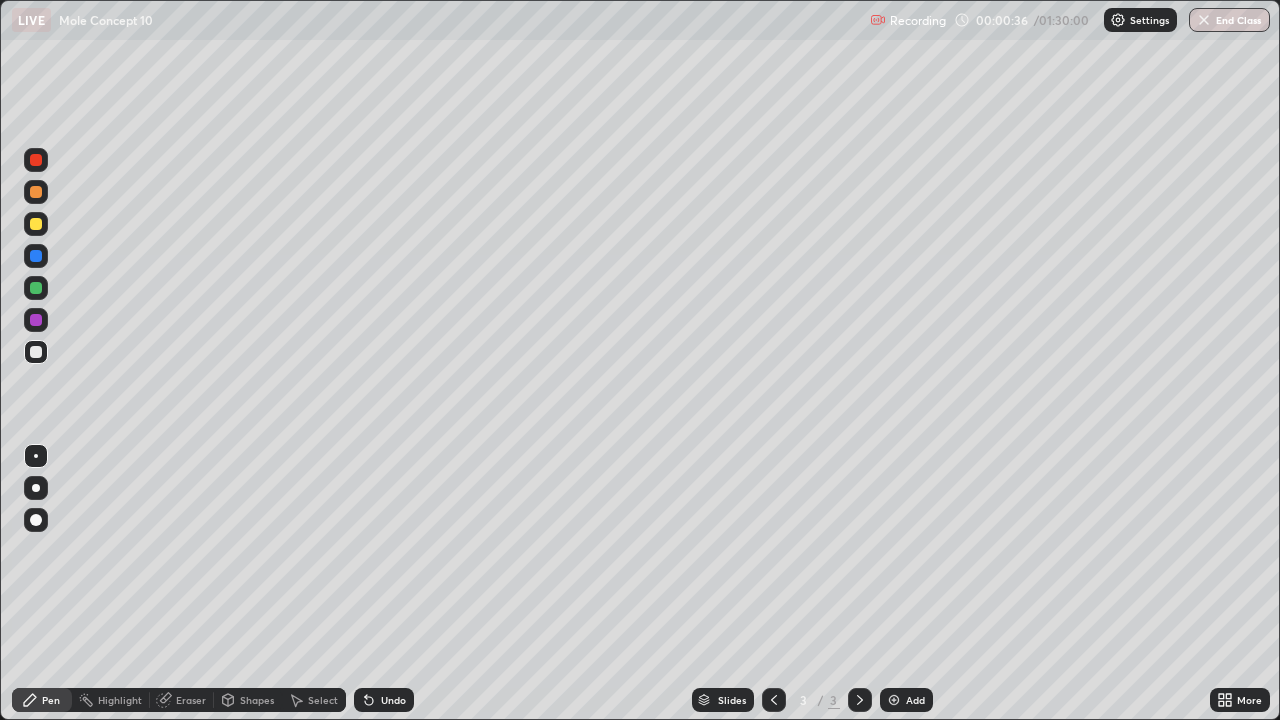 click at bounding box center [36, 224] 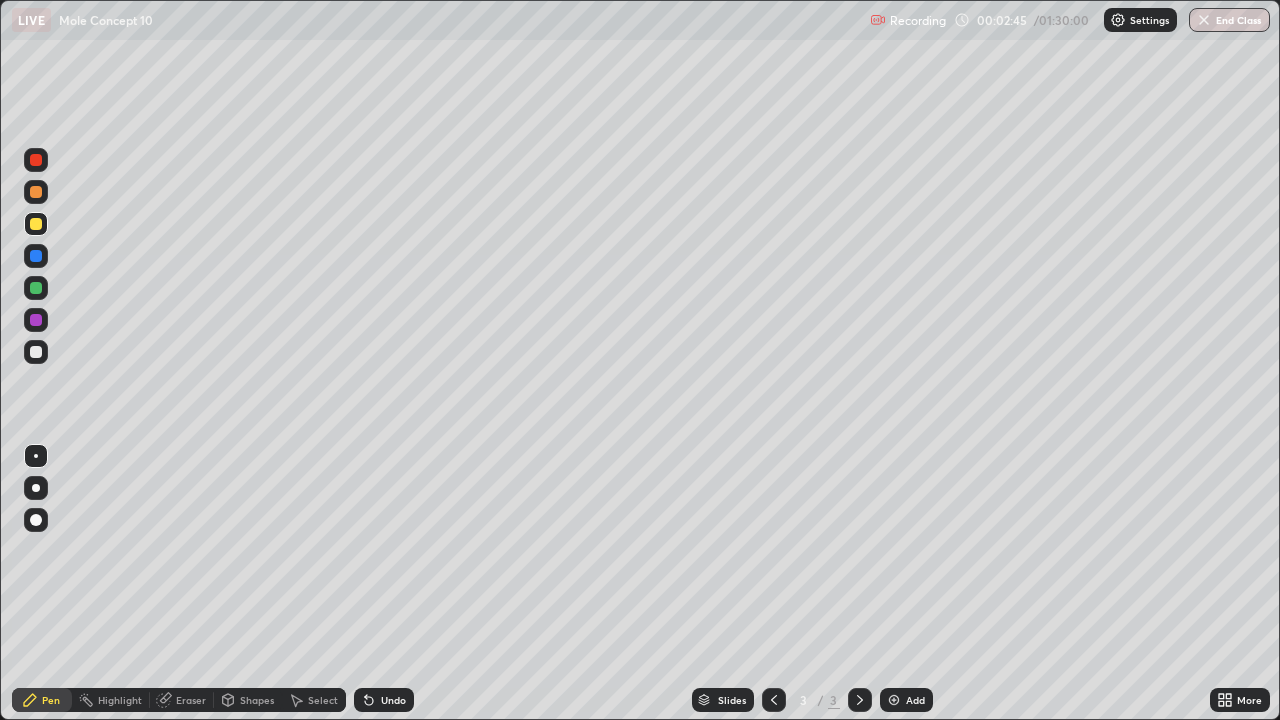 click at bounding box center [36, 352] 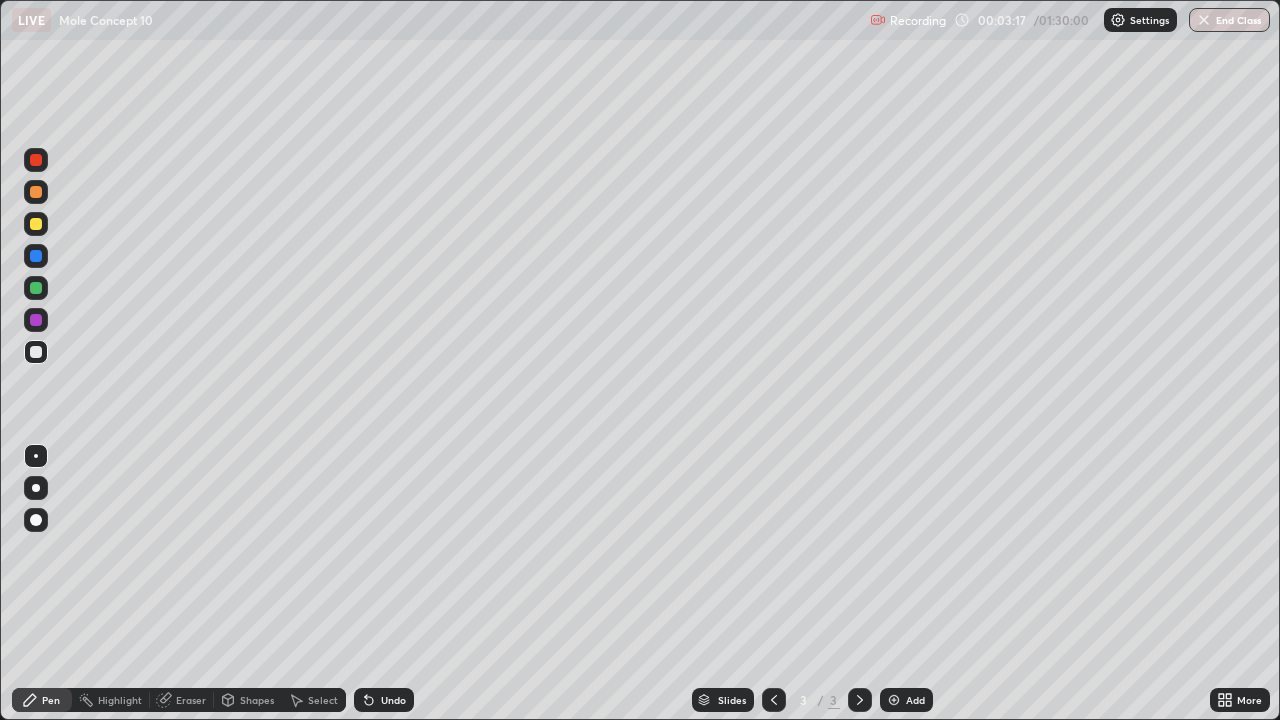 click on "Undo" at bounding box center [384, 700] 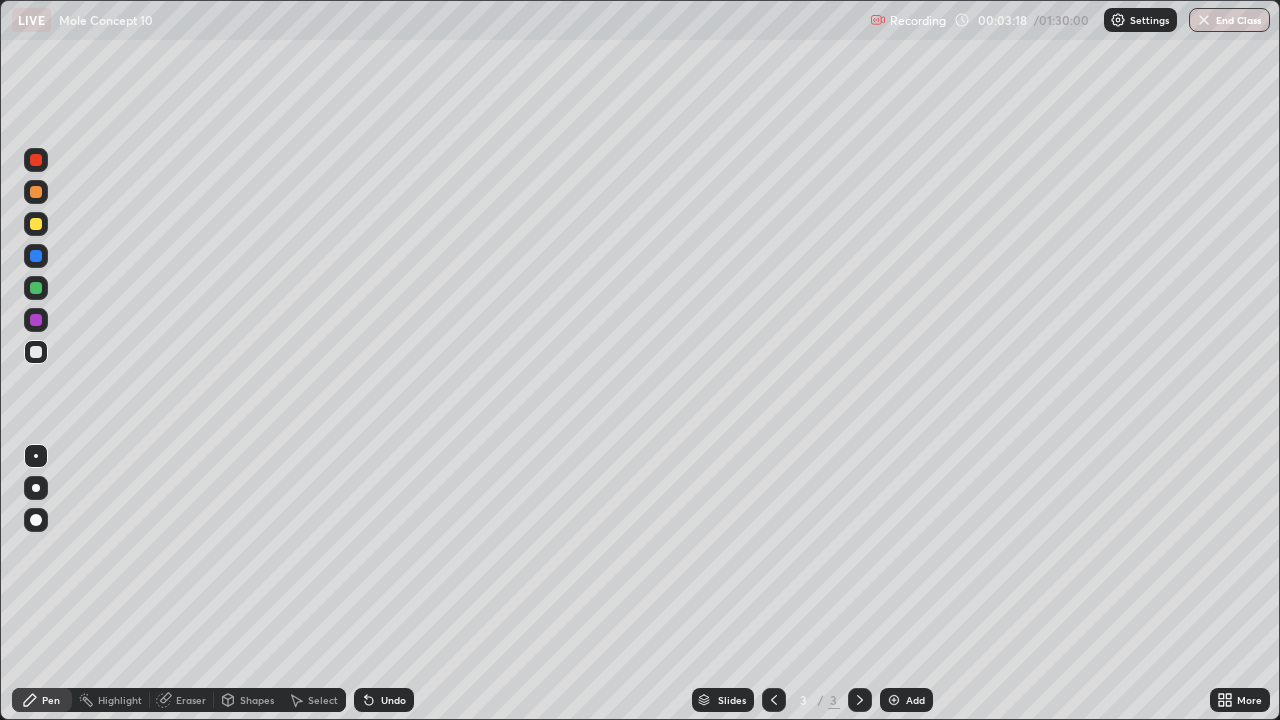 click on "Undo" at bounding box center (393, 700) 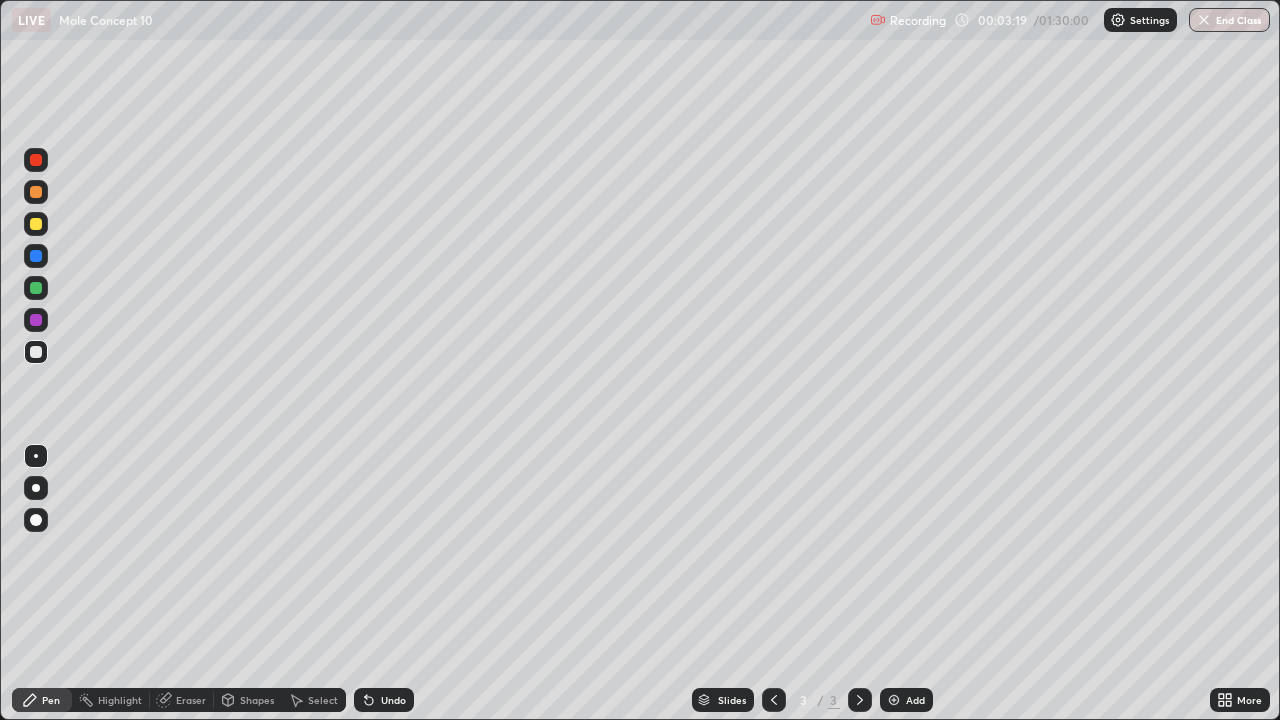 click on "Undo" at bounding box center [393, 700] 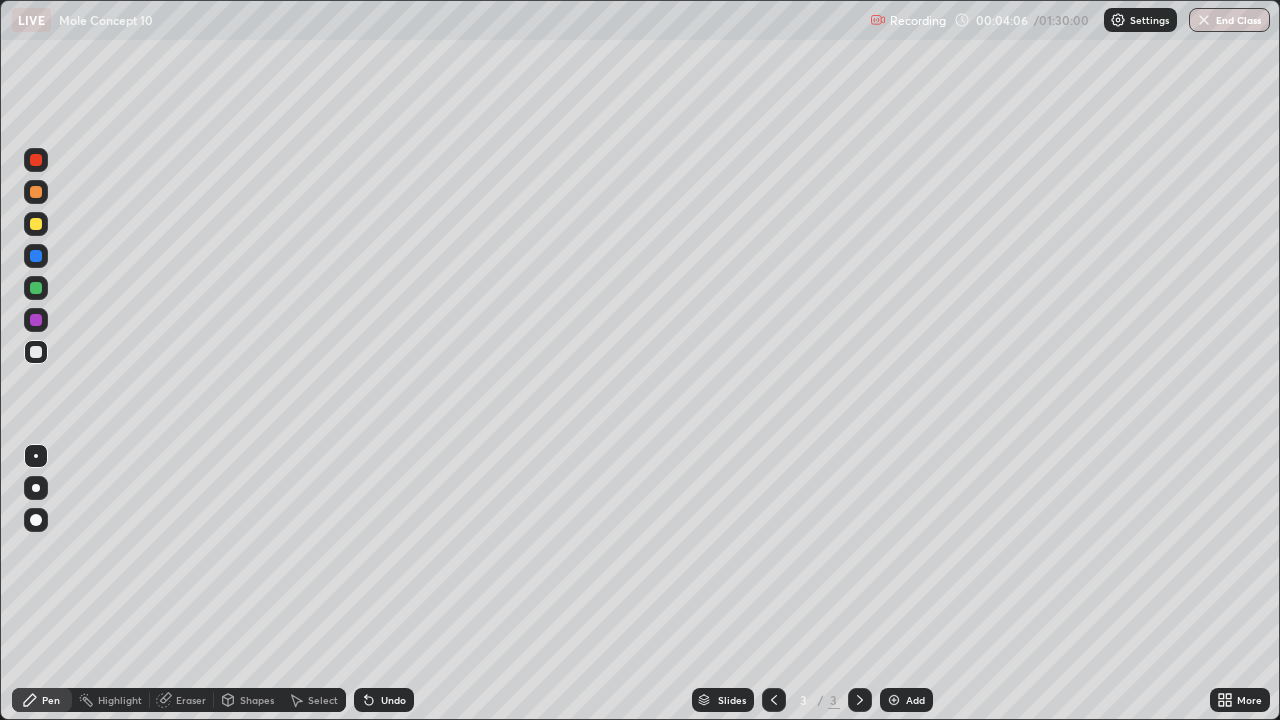 click at bounding box center (36, 352) 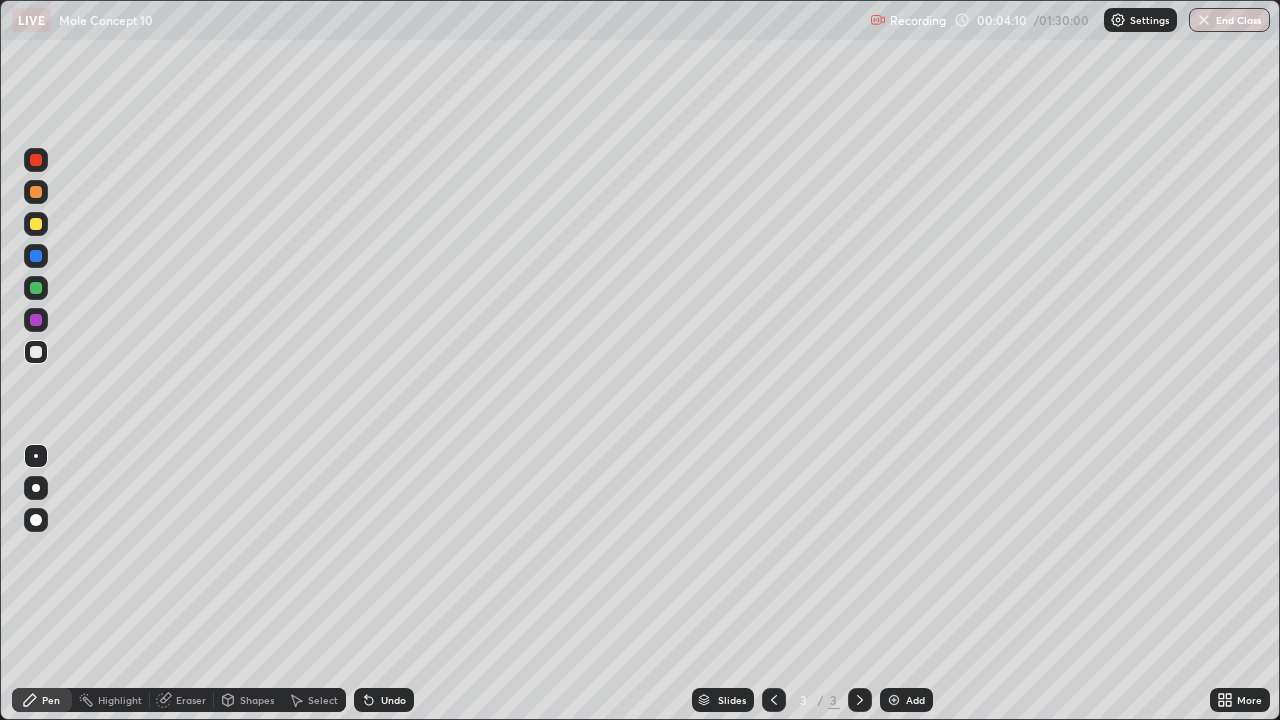 click on "Add" at bounding box center [906, 700] 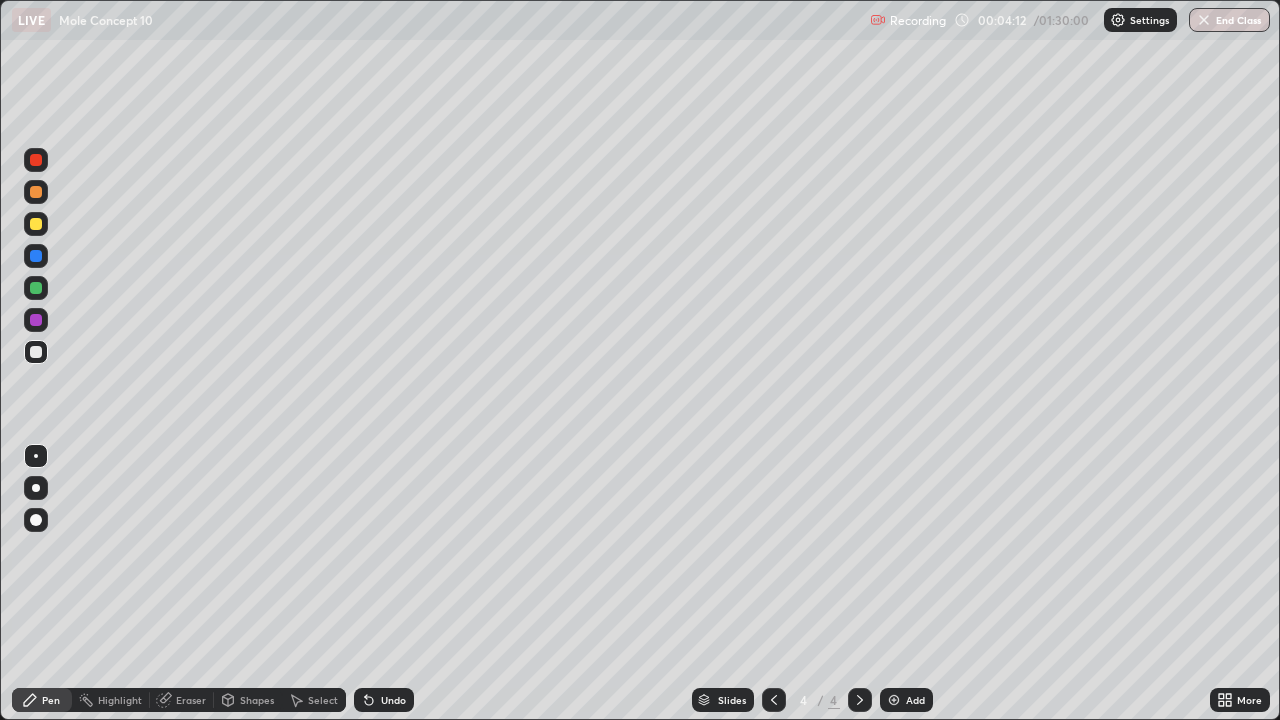 click 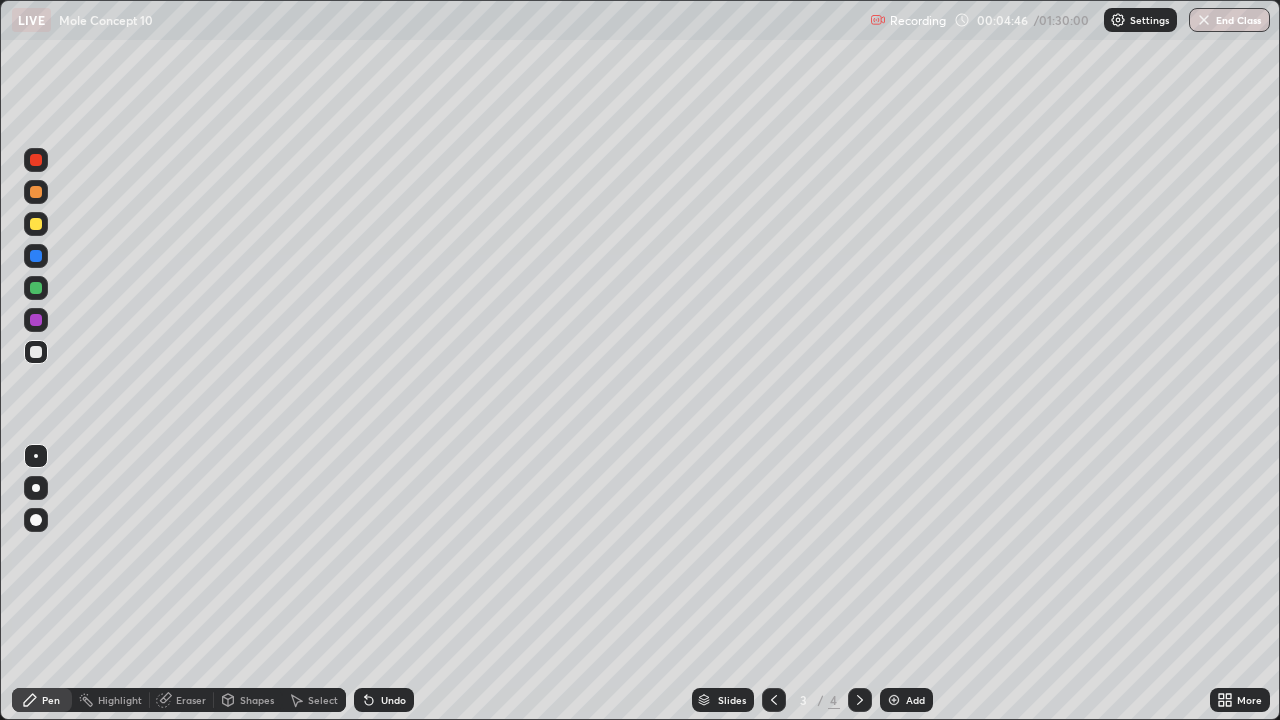click on "Undo" at bounding box center (393, 700) 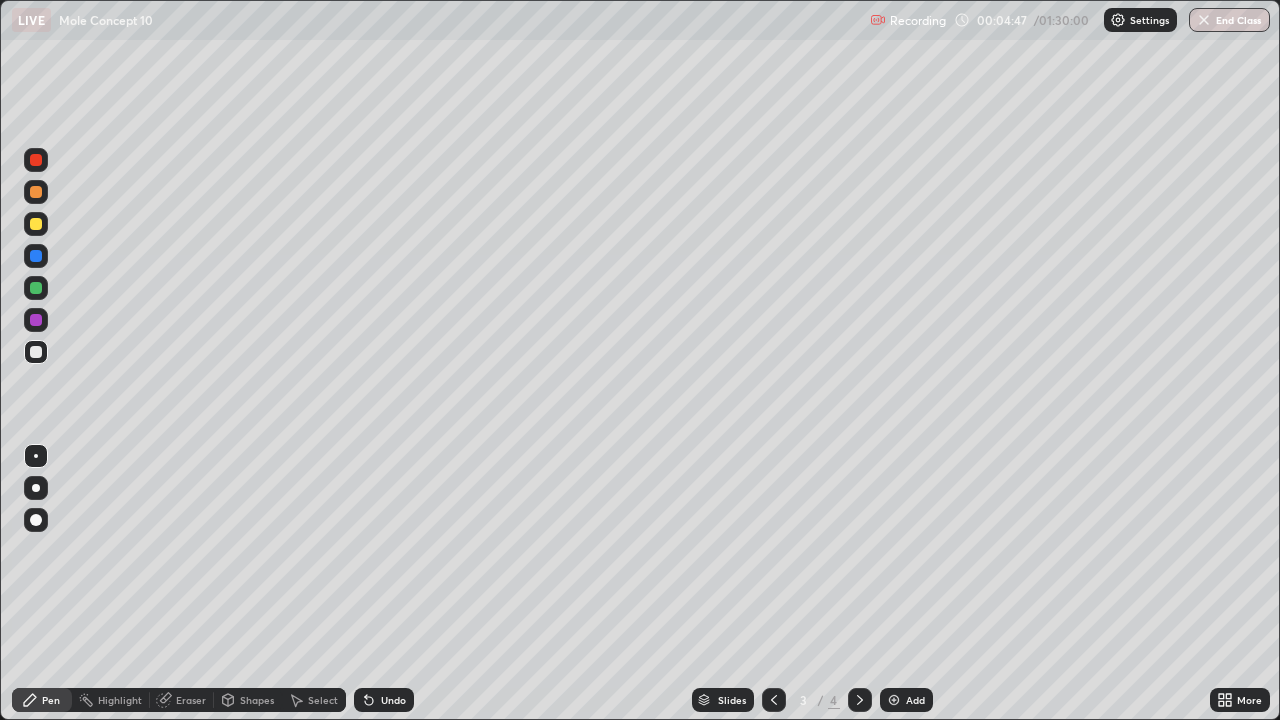 click on "Undo" at bounding box center [384, 700] 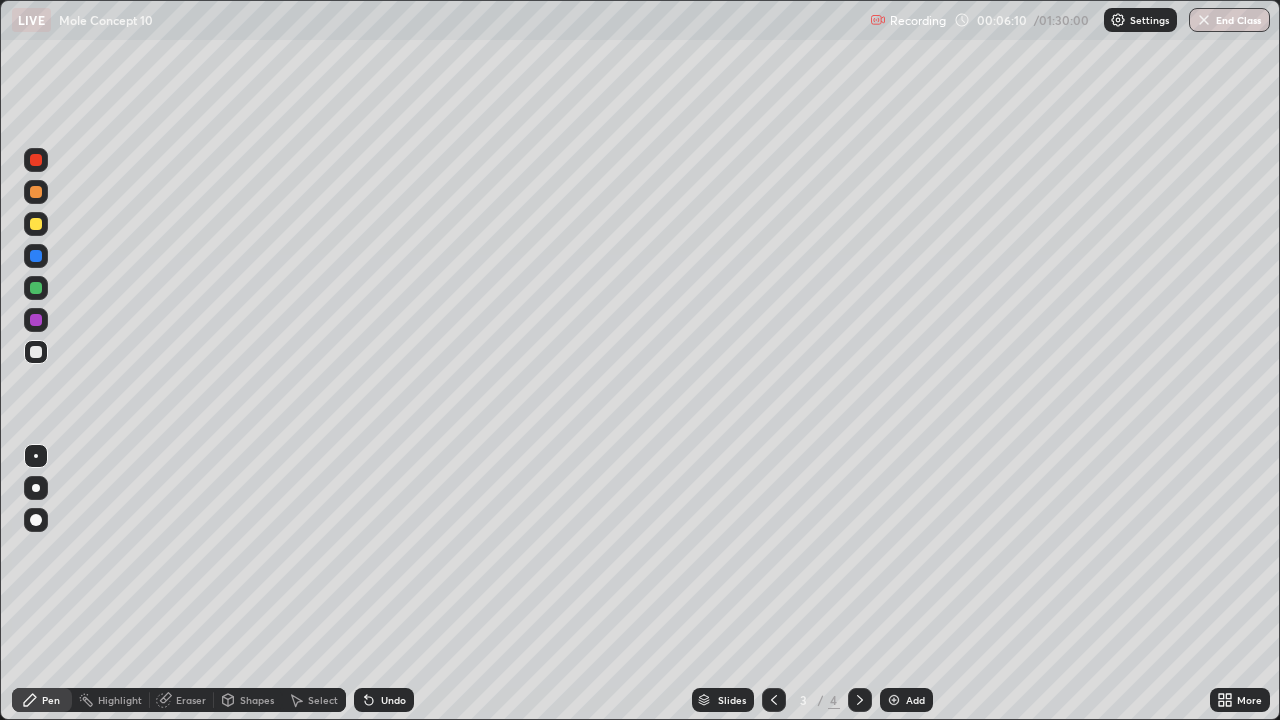 click at bounding box center [36, 224] 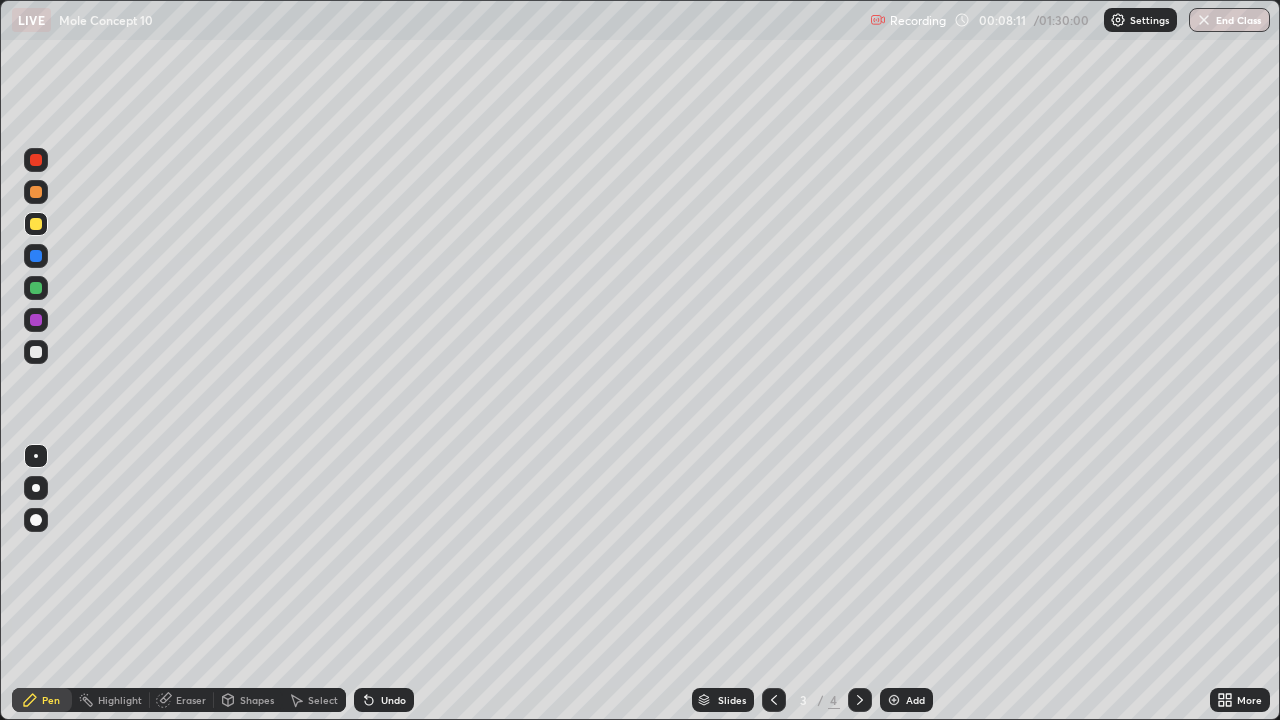 click at bounding box center [36, 288] 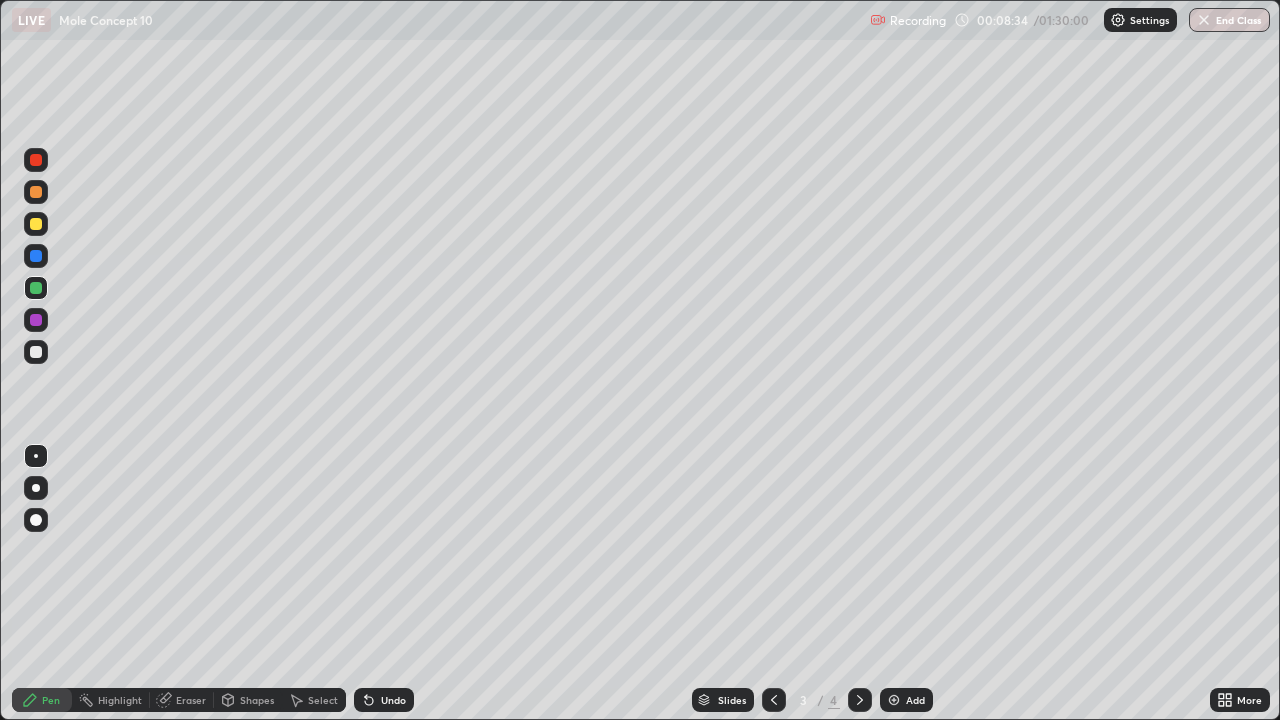 click at bounding box center (36, 352) 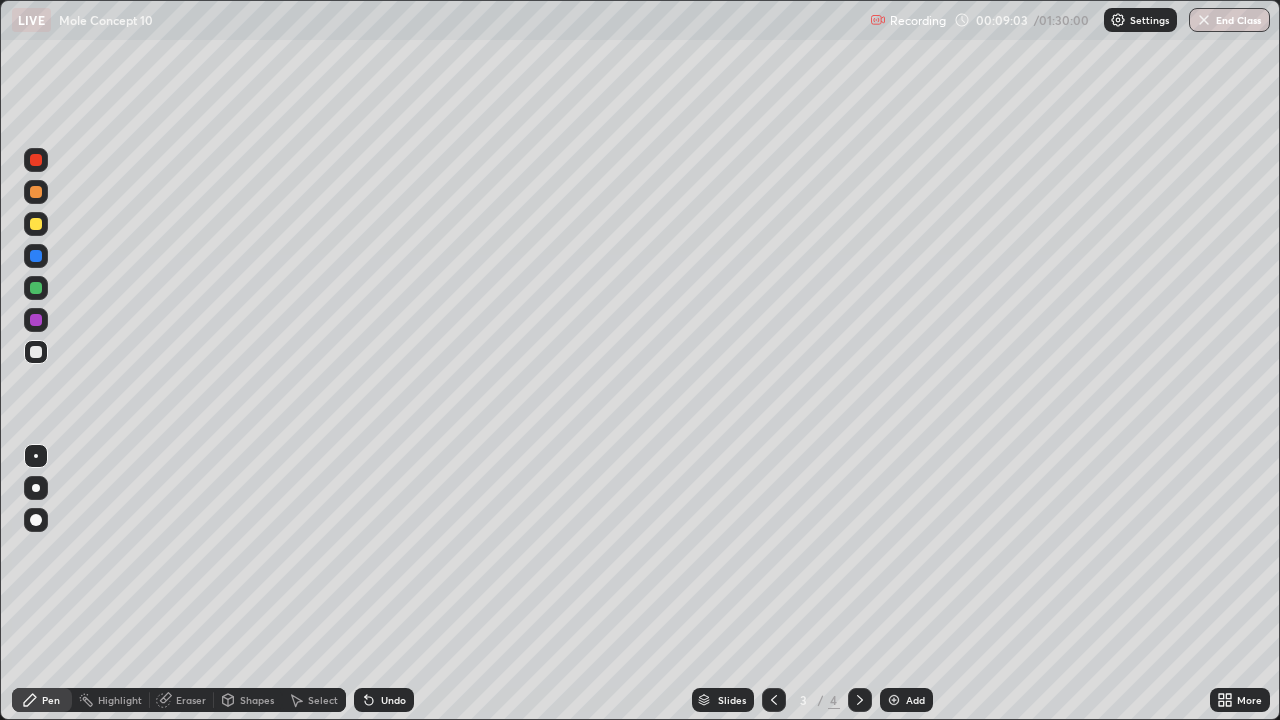 click at bounding box center [36, 288] 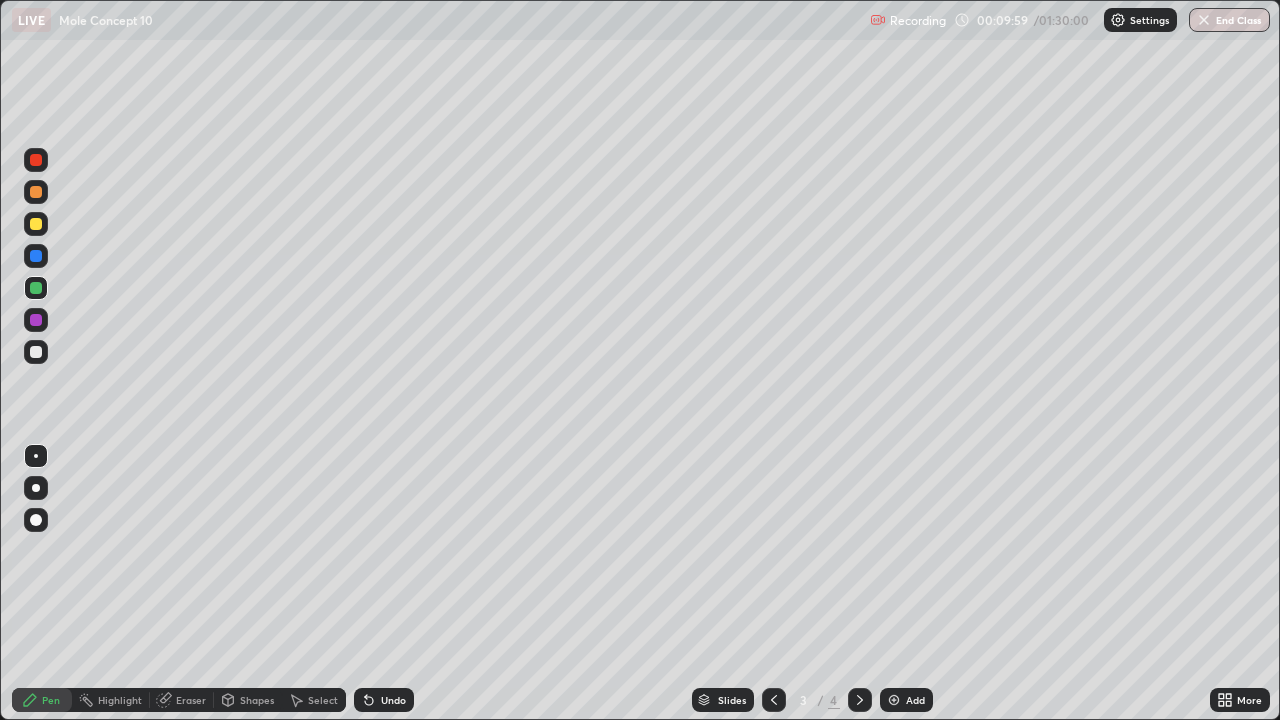 click on "Eraser" at bounding box center (191, 700) 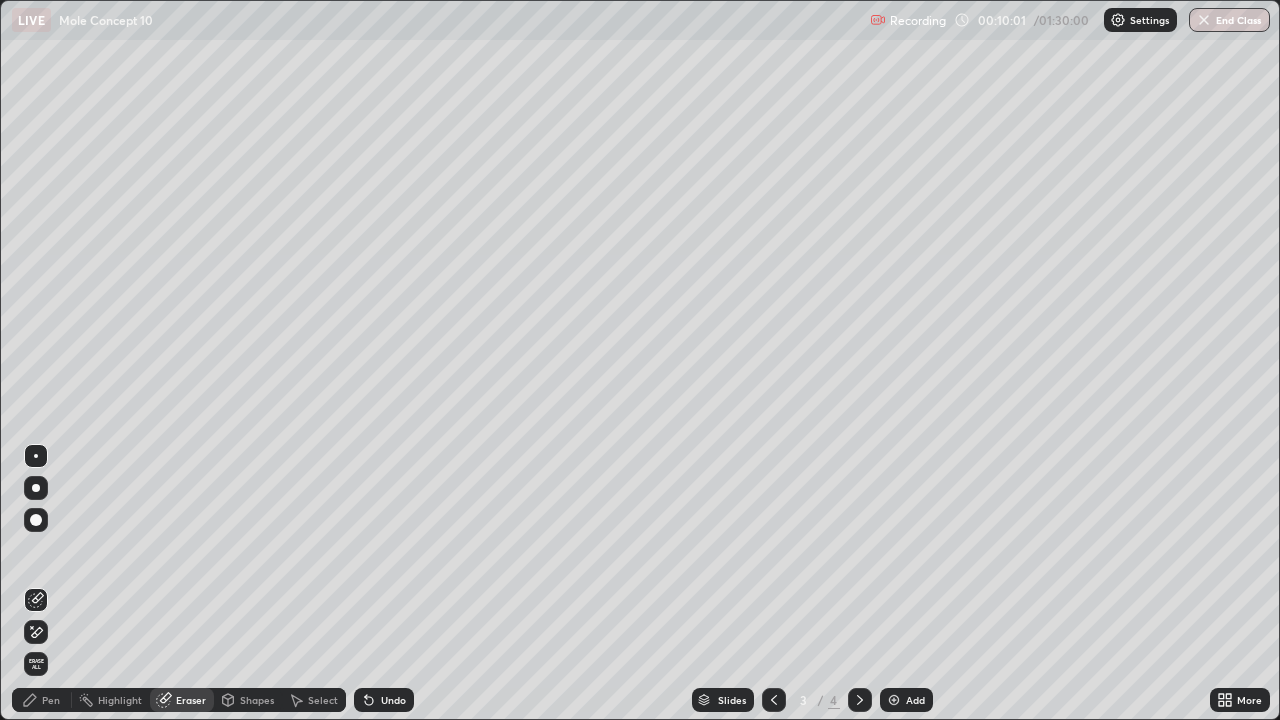 click on "Pen" at bounding box center (51, 700) 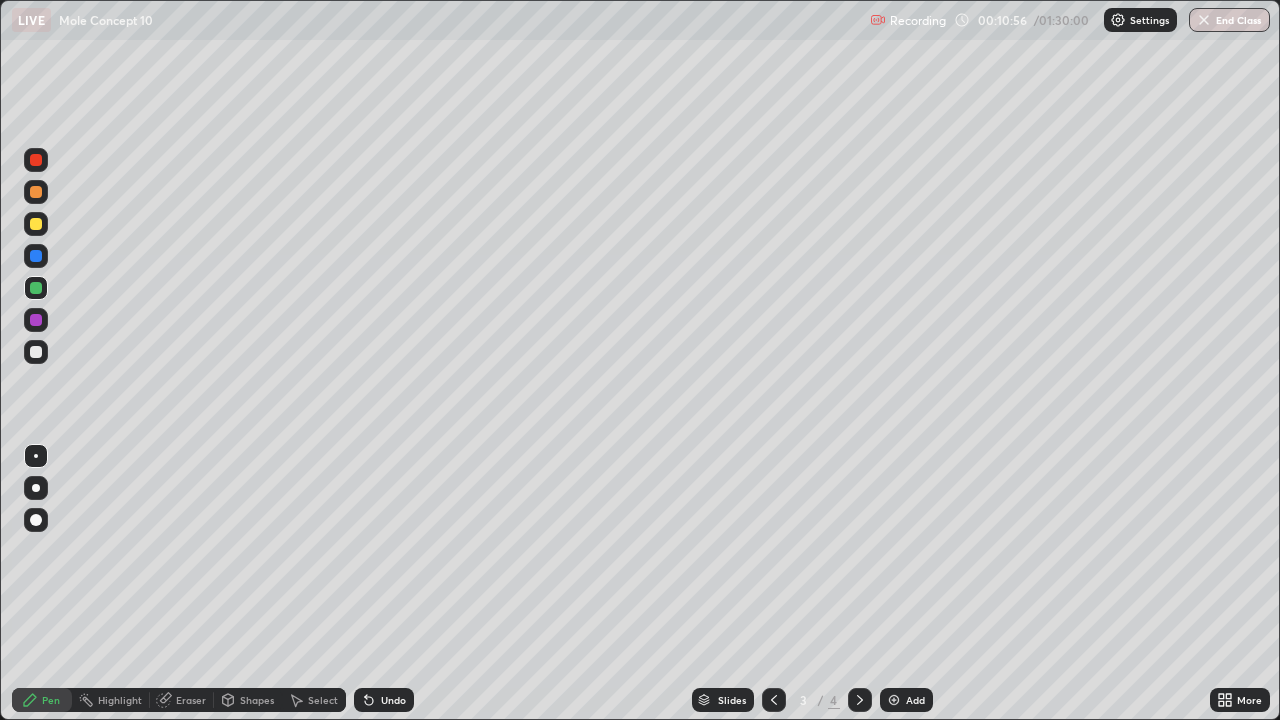 click at bounding box center [36, 256] 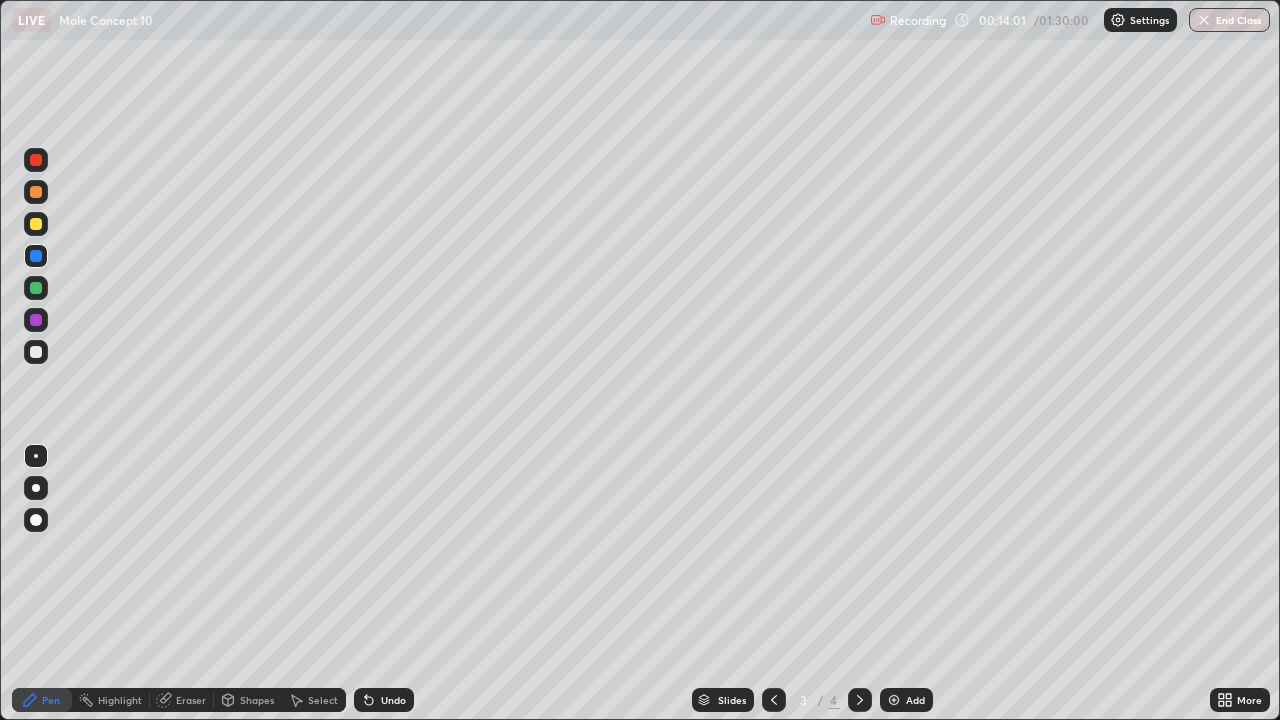 click 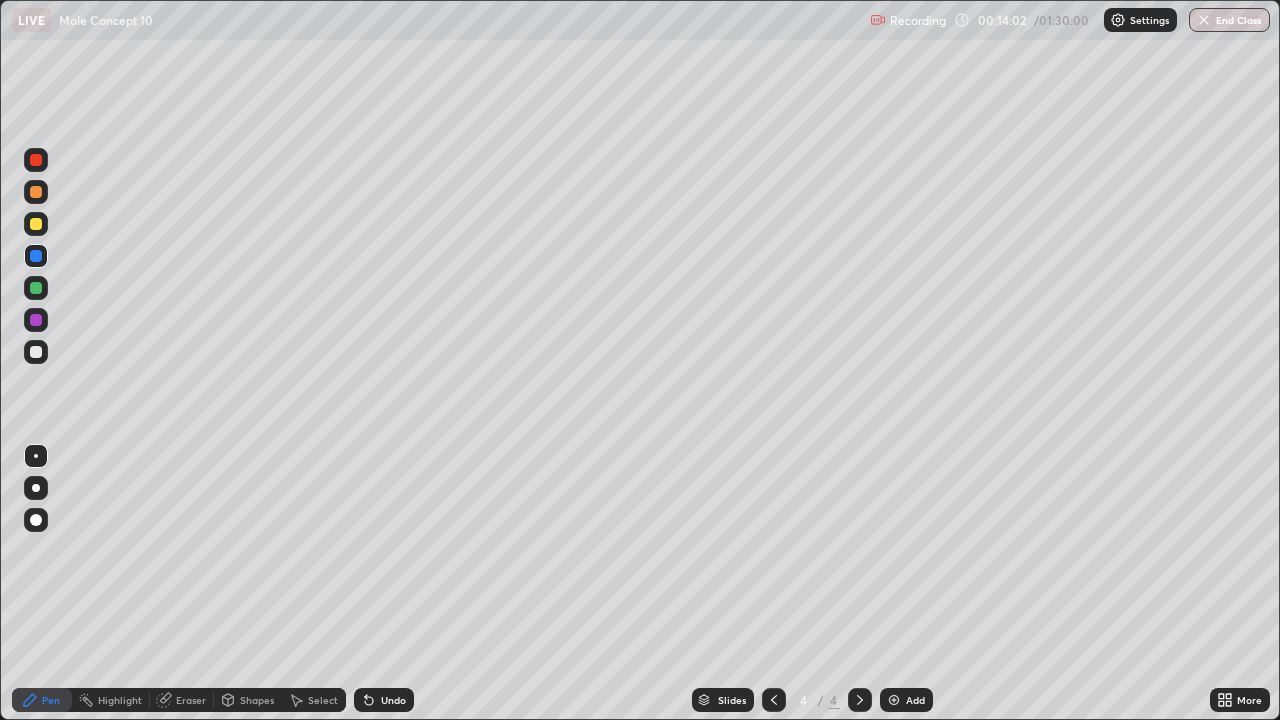 click at bounding box center (36, 224) 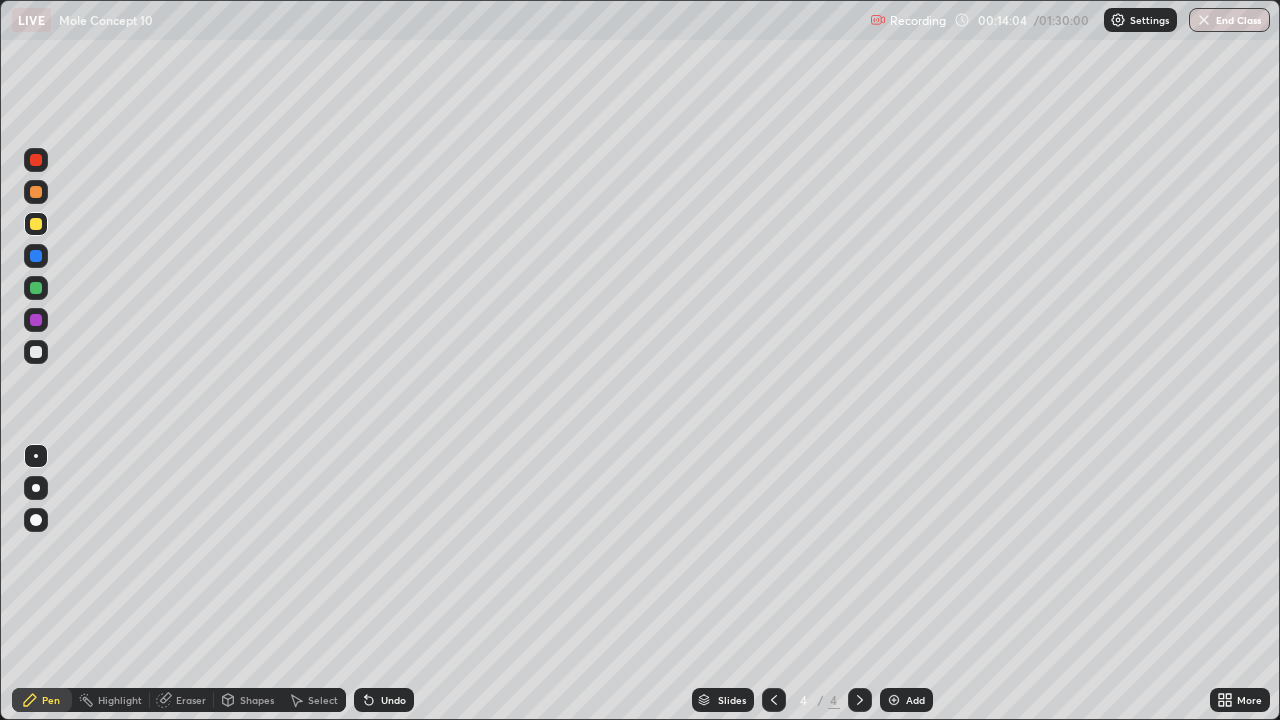 click on "Slides 4 / 4 Add" at bounding box center [812, 700] 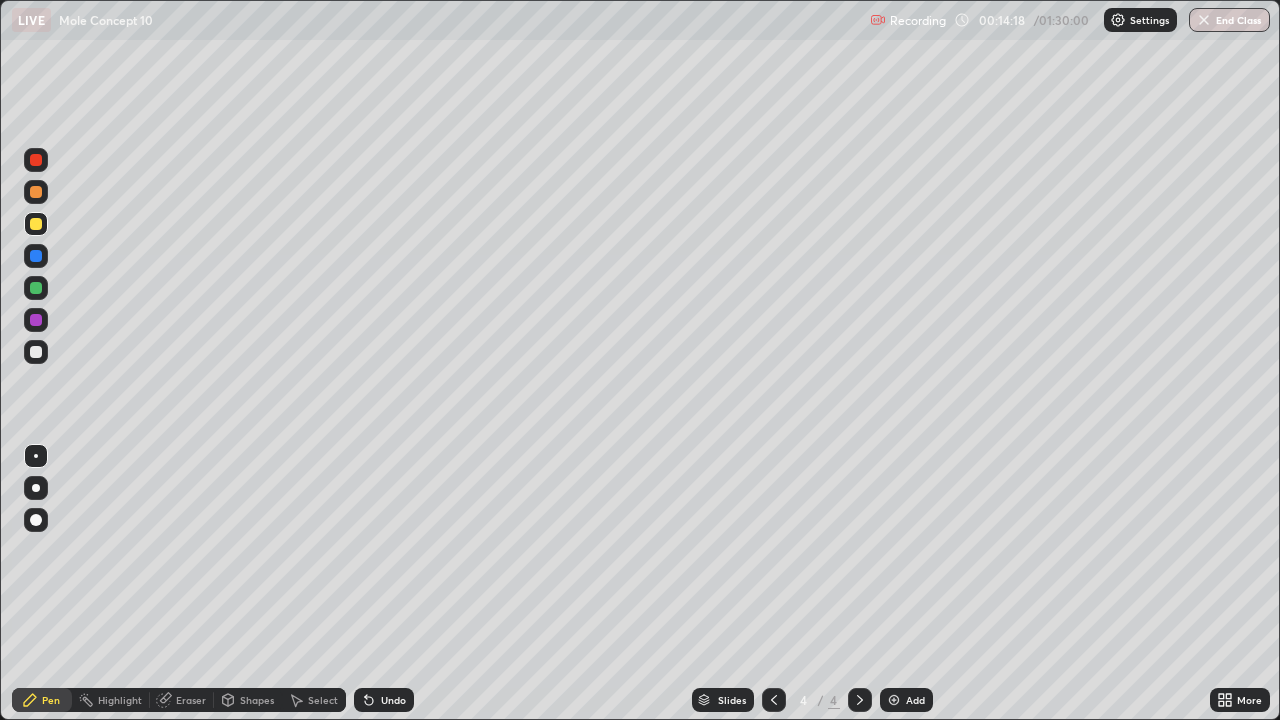 click at bounding box center (36, 352) 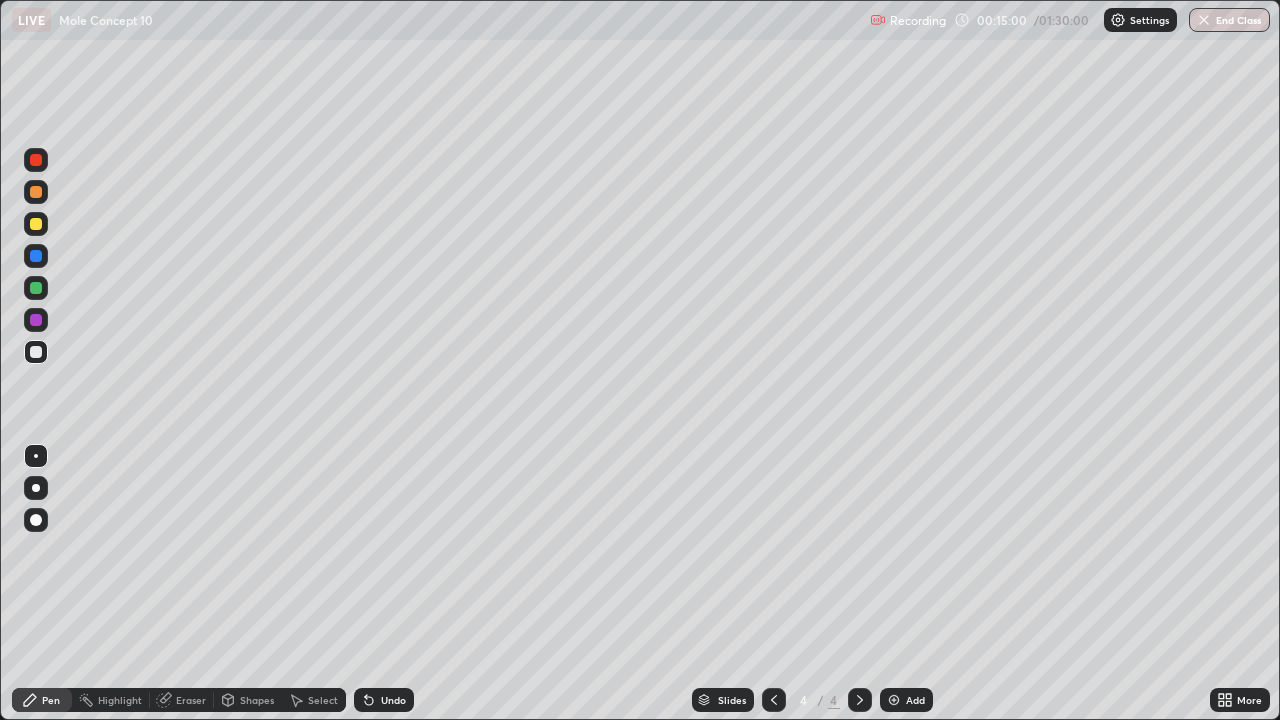 click at bounding box center [36, 224] 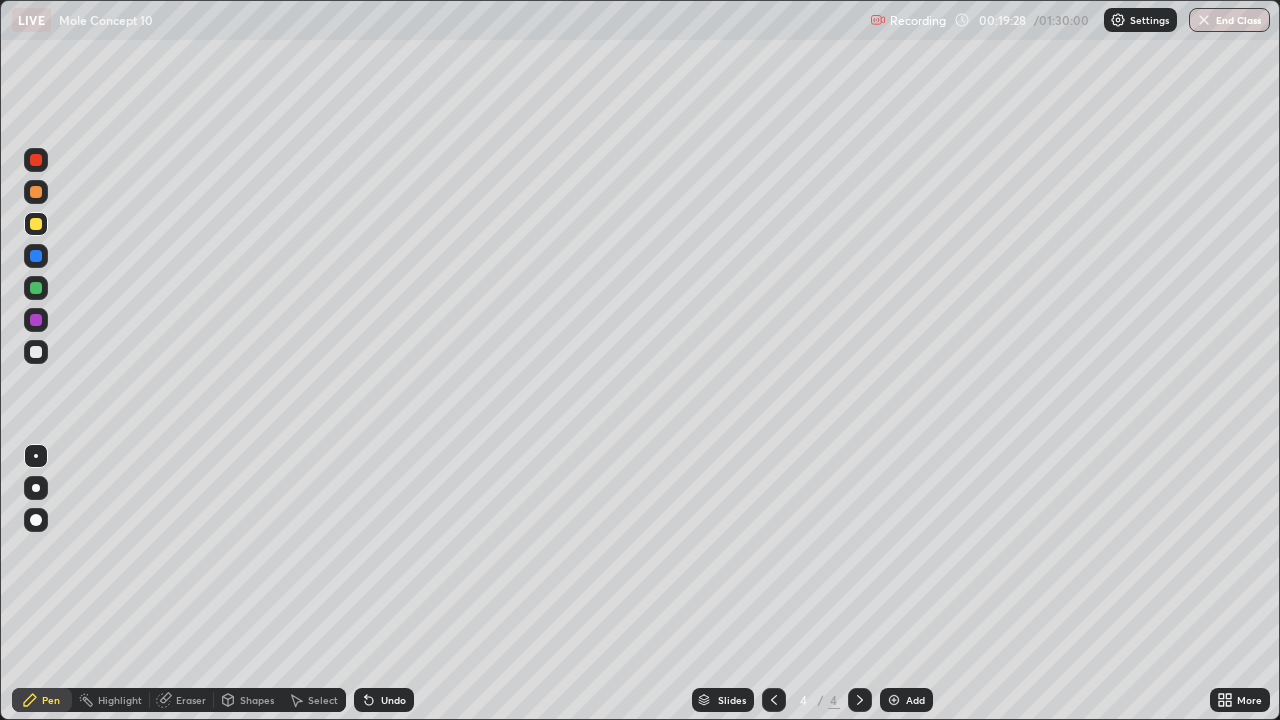 click at bounding box center (36, 288) 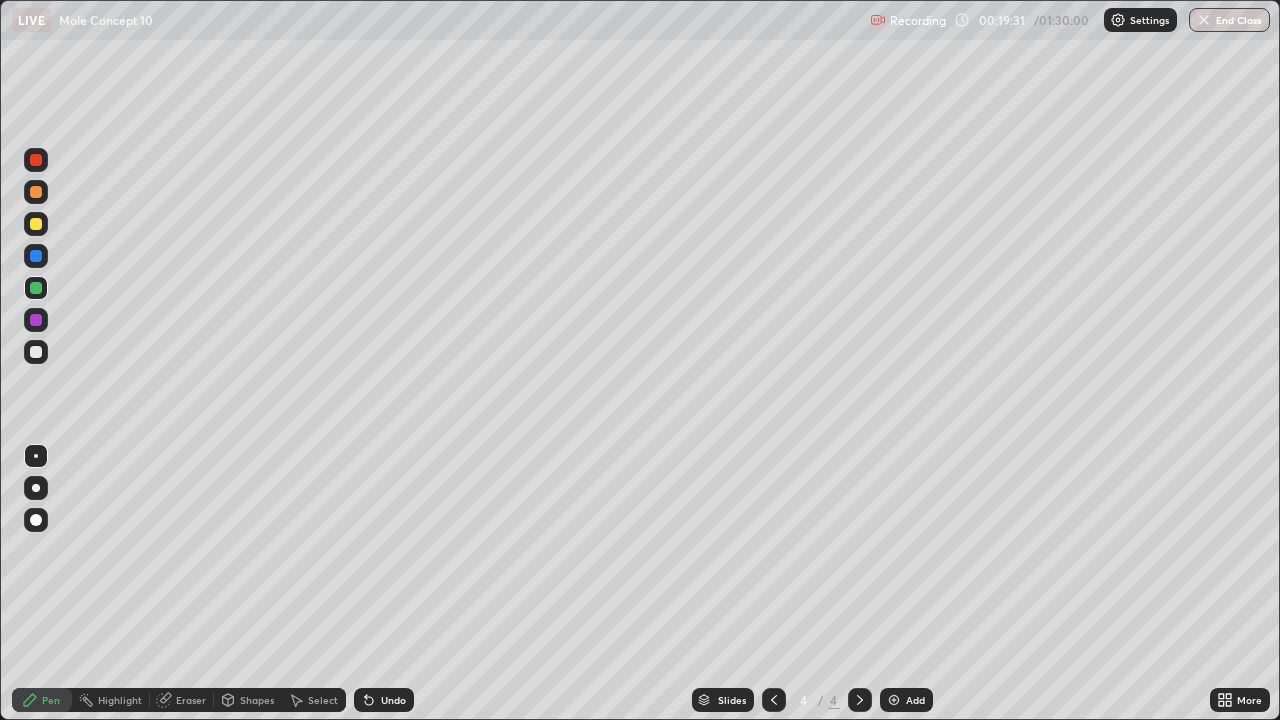 click at bounding box center (36, 224) 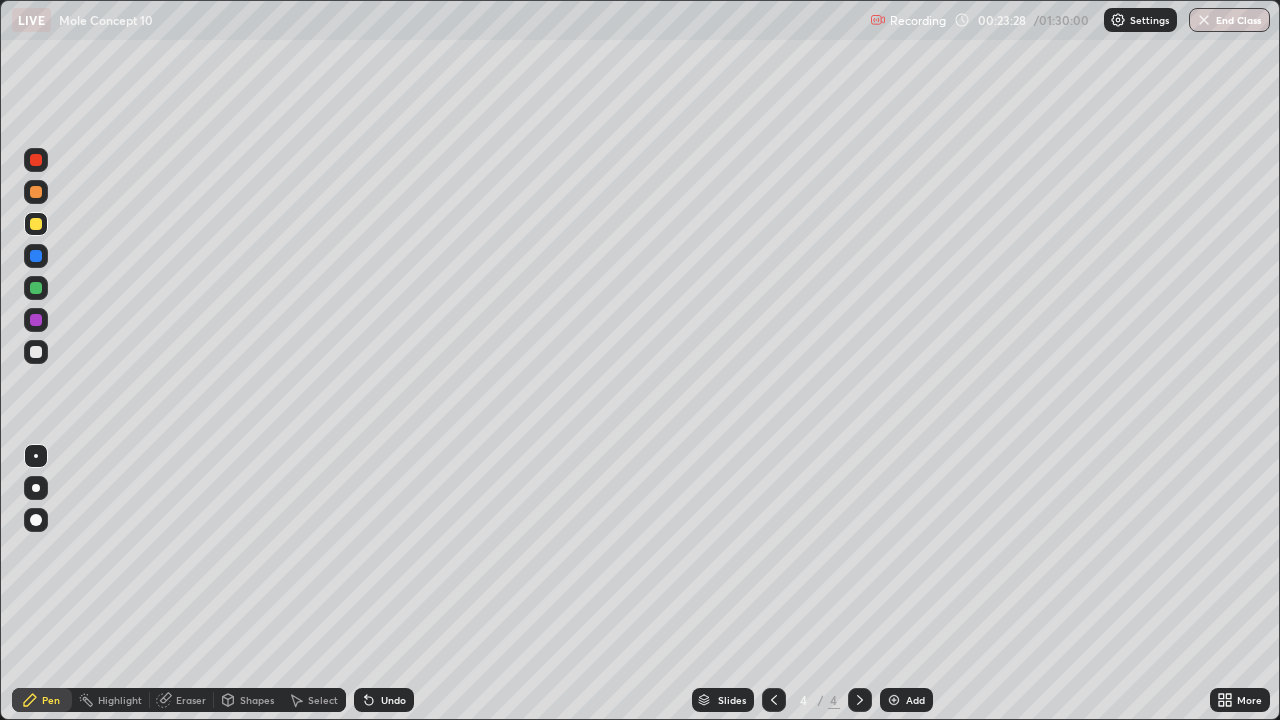 click at bounding box center (36, 352) 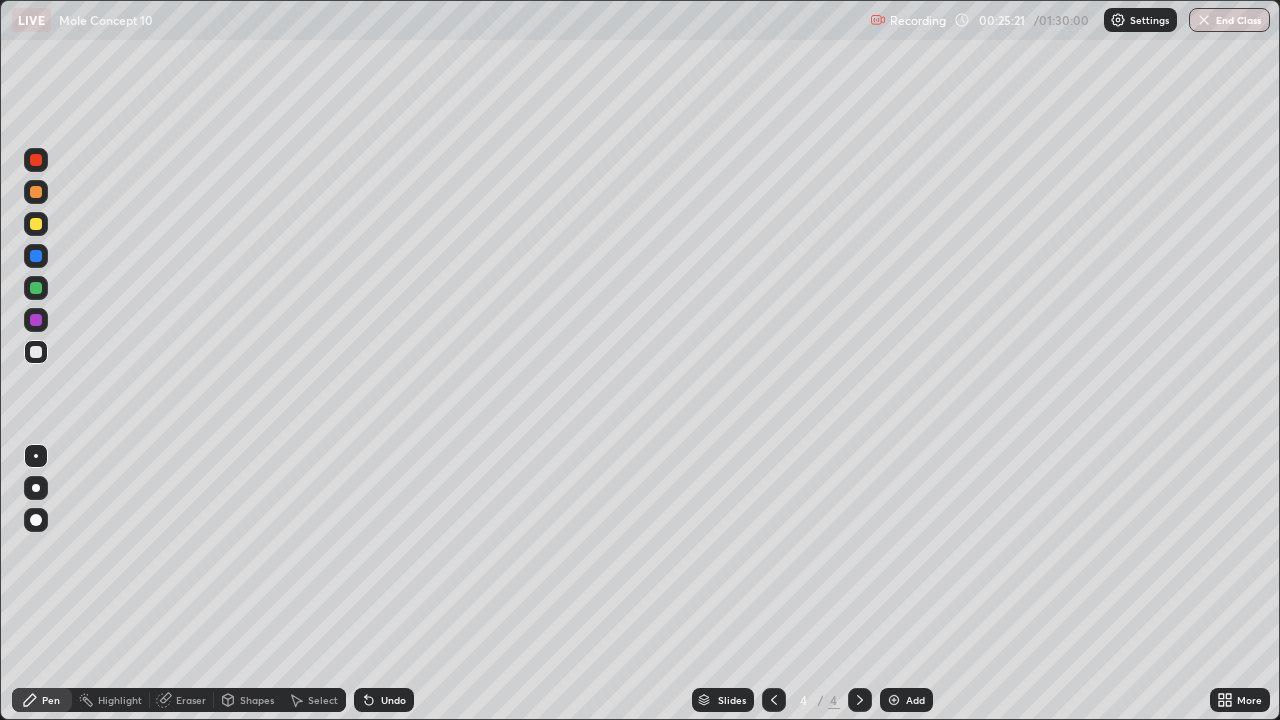 click at bounding box center (894, 700) 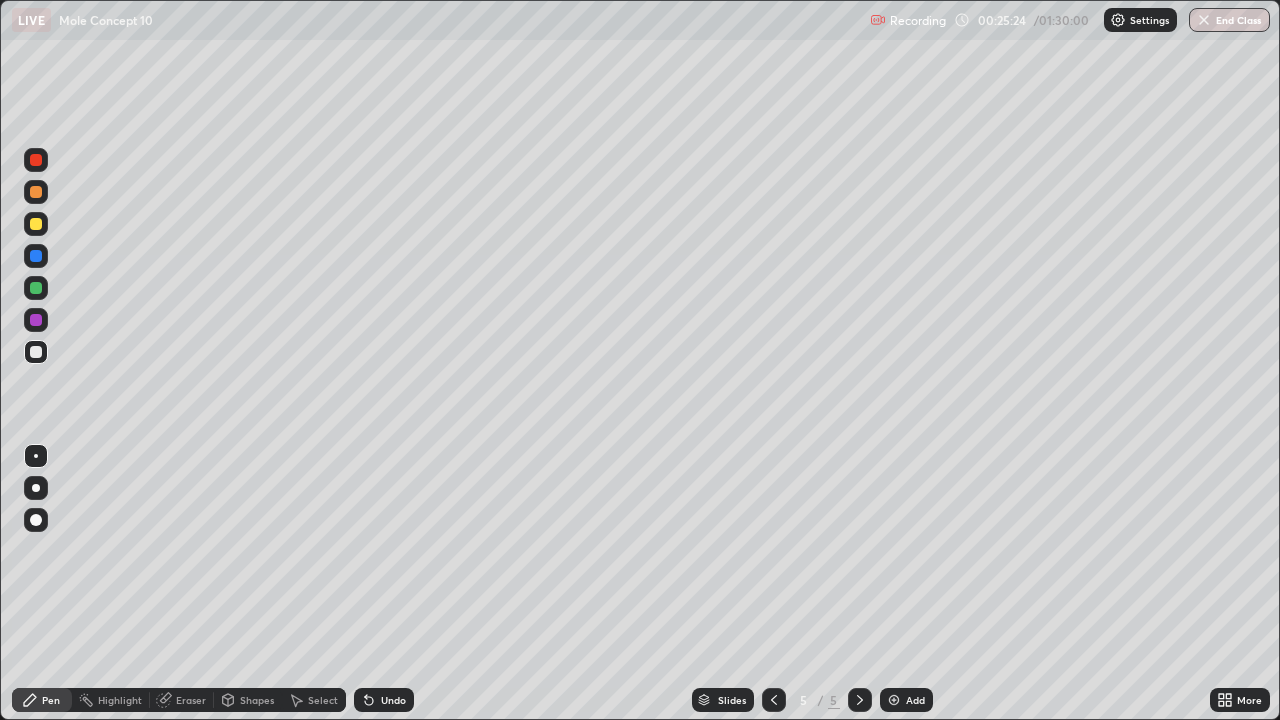 click at bounding box center [36, 224] 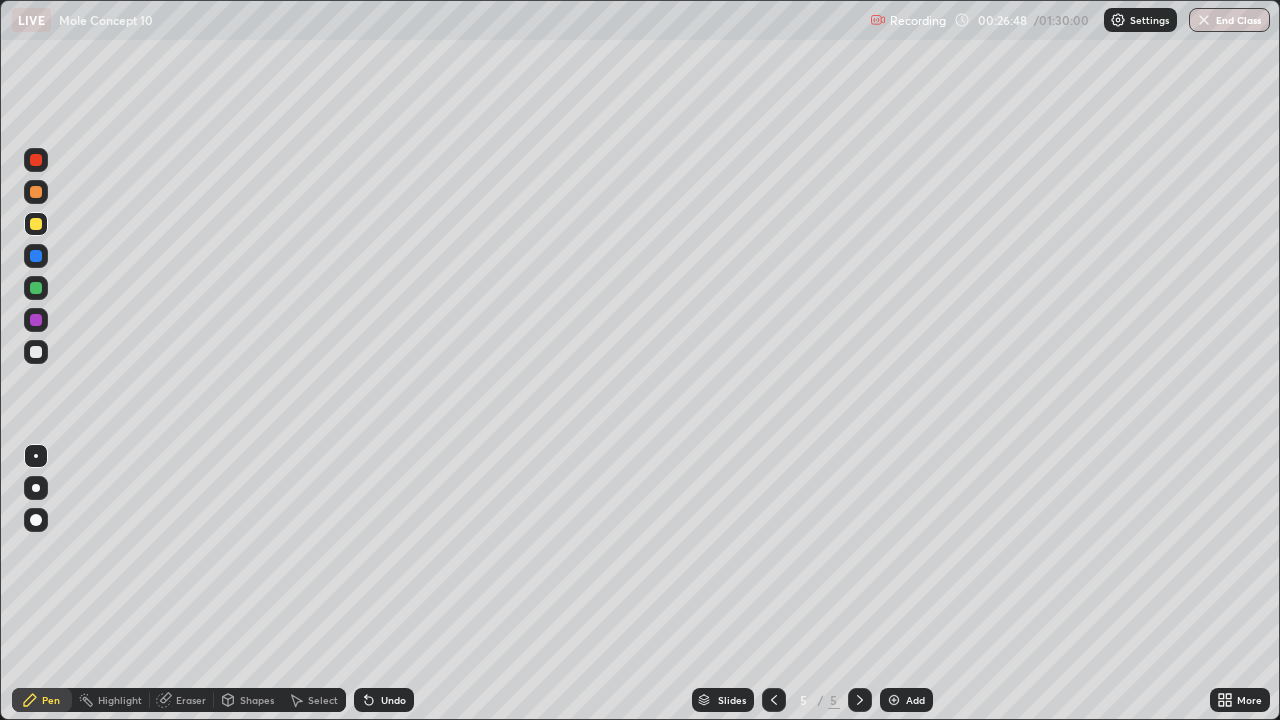 click at bounding box center [36, 352] 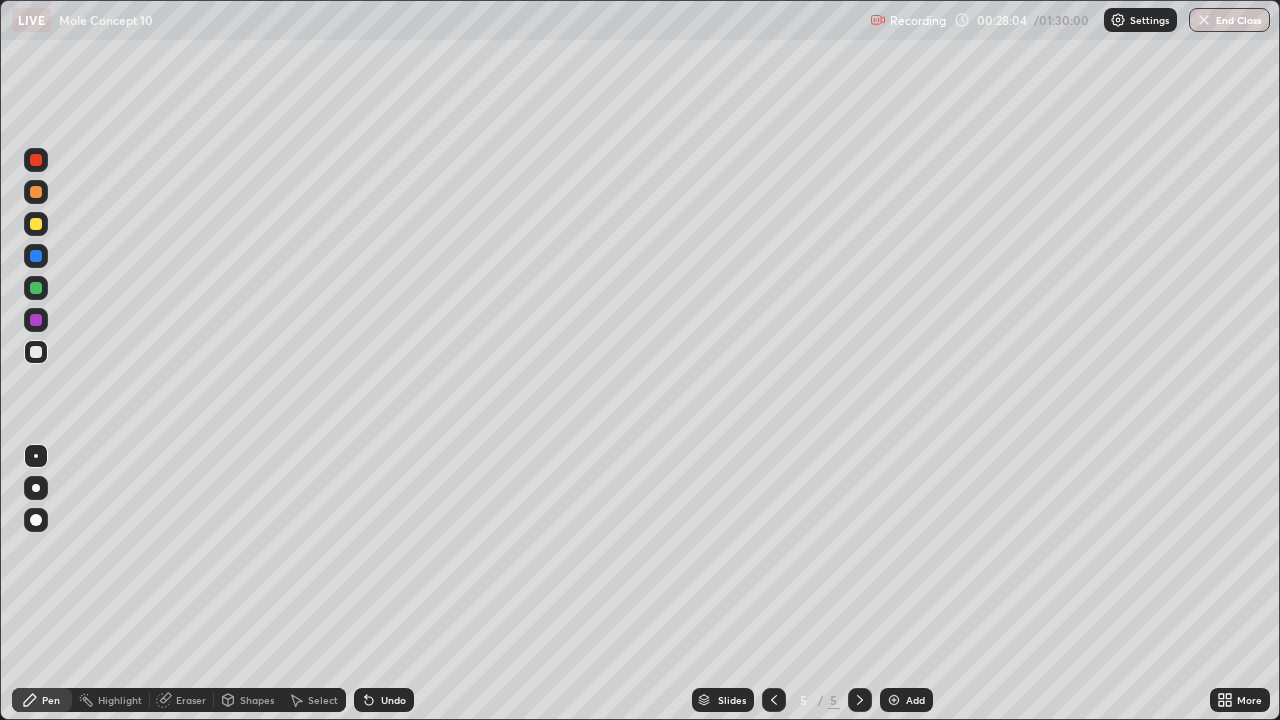 click at bounding box center (36, 288) 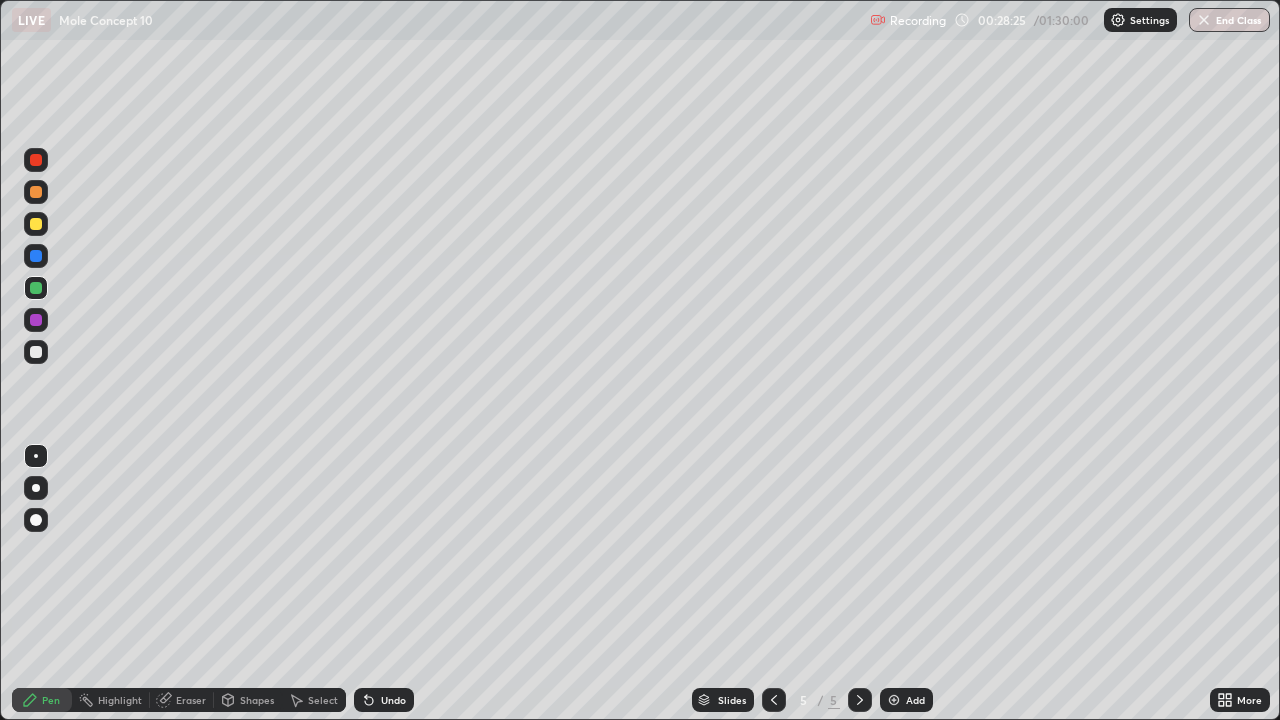 click at bounding box center [36, 352] 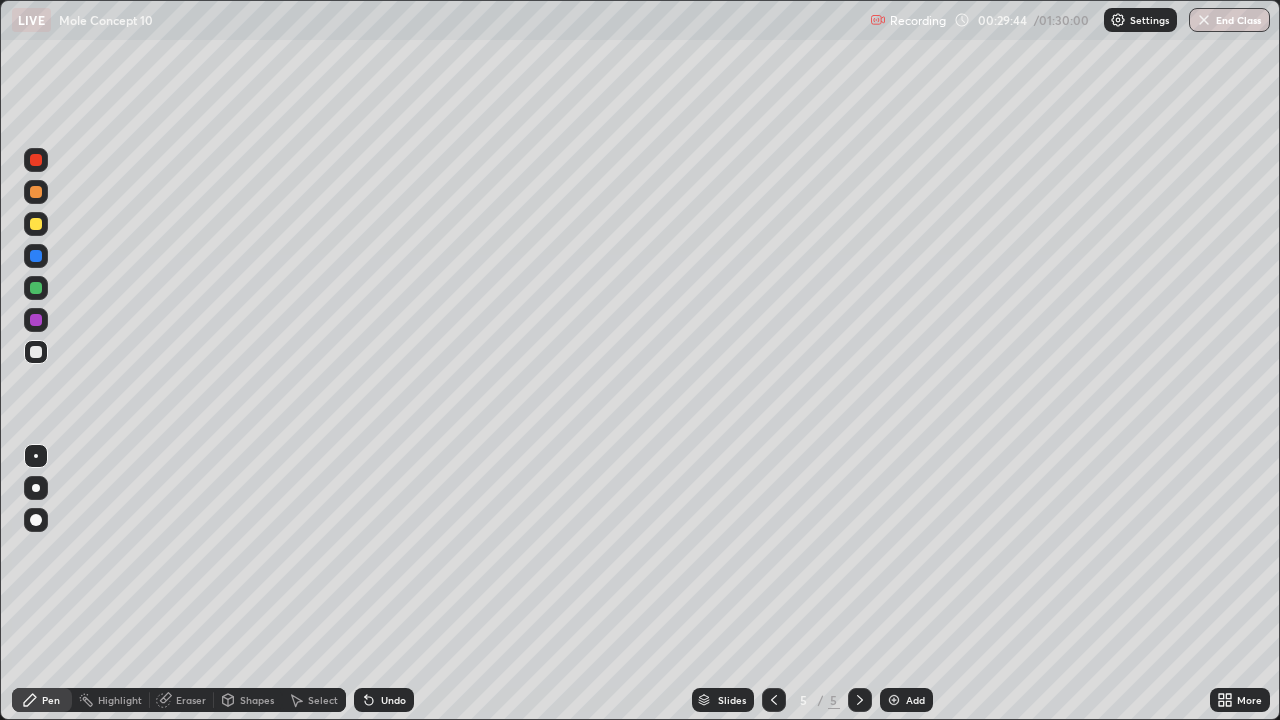 click on "Undo" at bounding box center (393, 700) 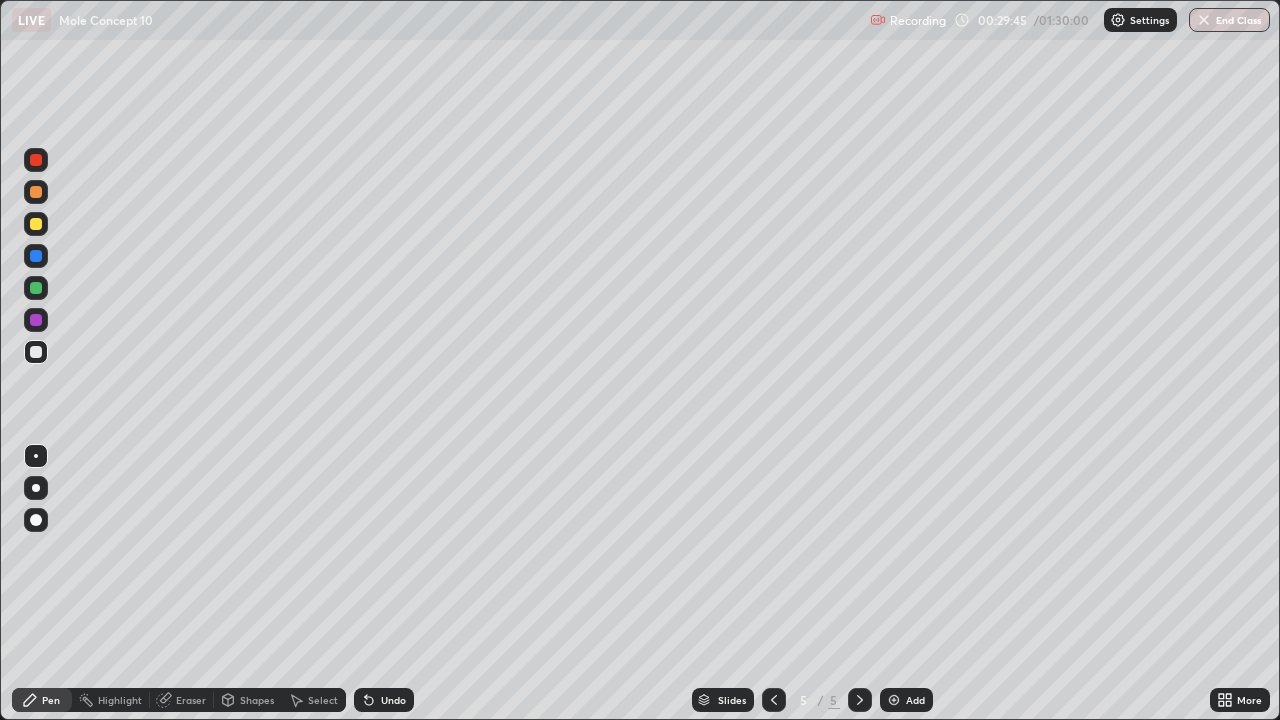 click on "Undo" at bounding box center [393, 700] 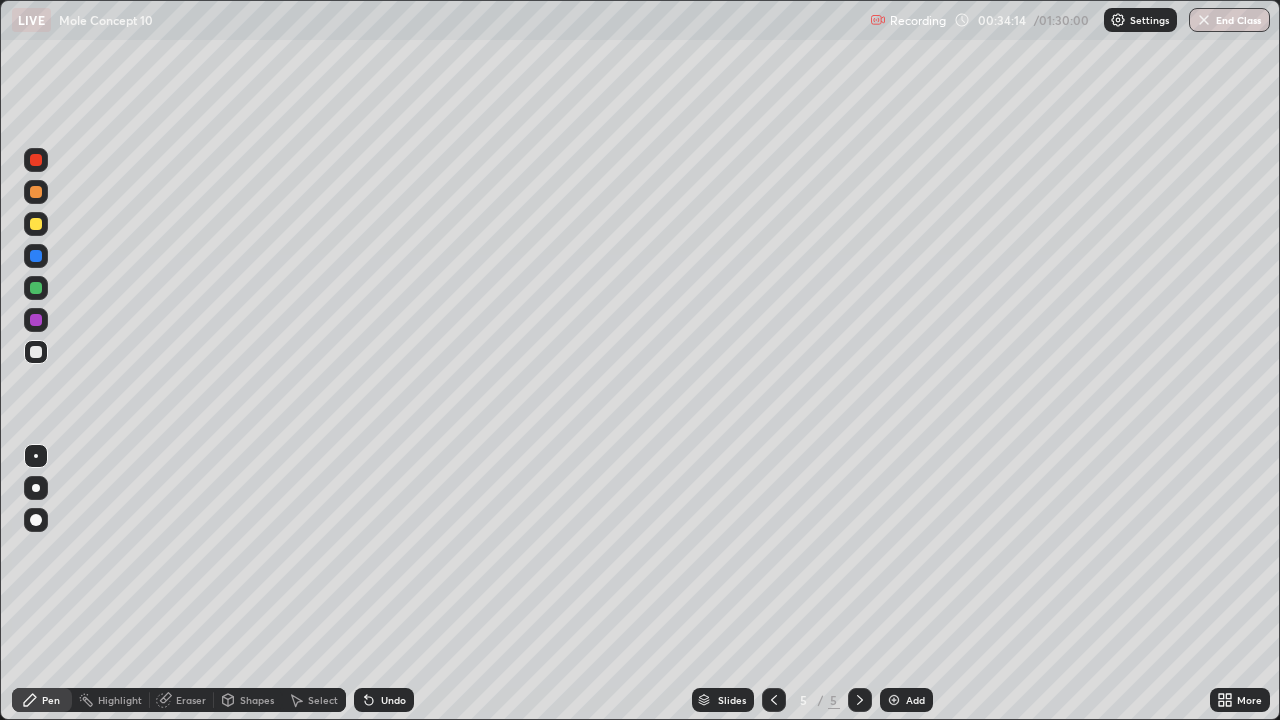 click at bounding box center [860, 700] 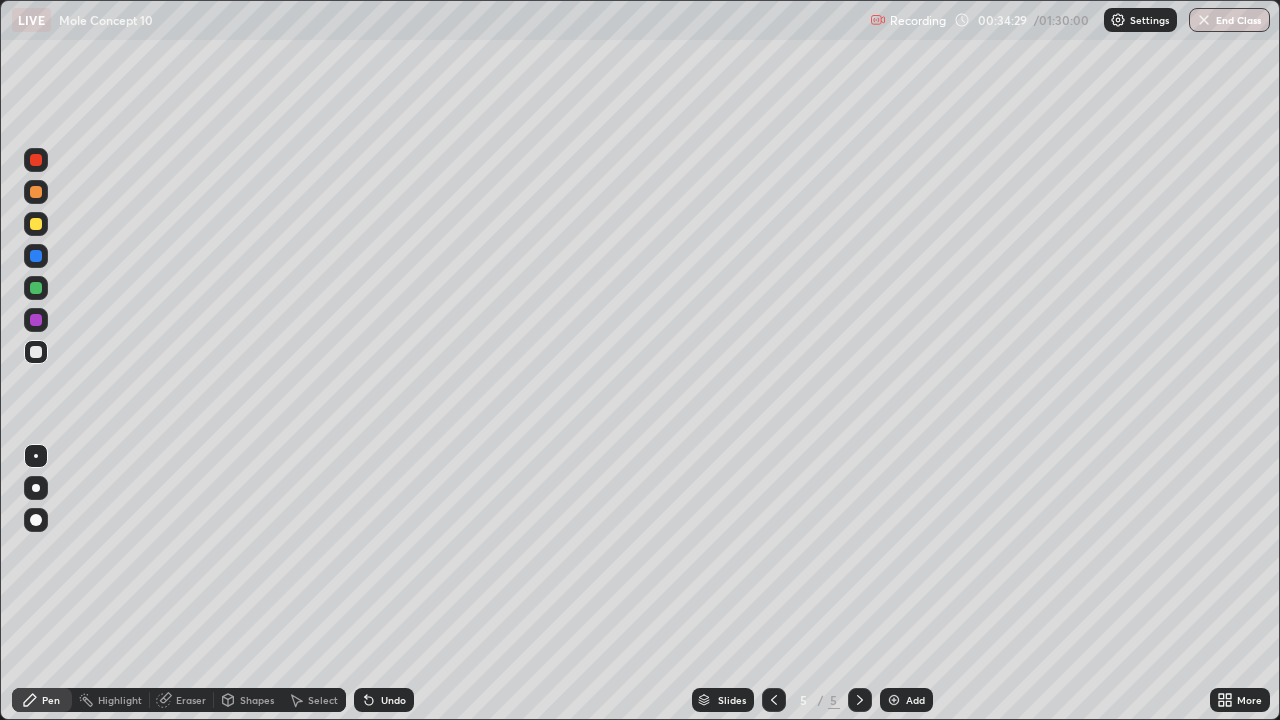 click on "Select" at bounding box center (323, 700) 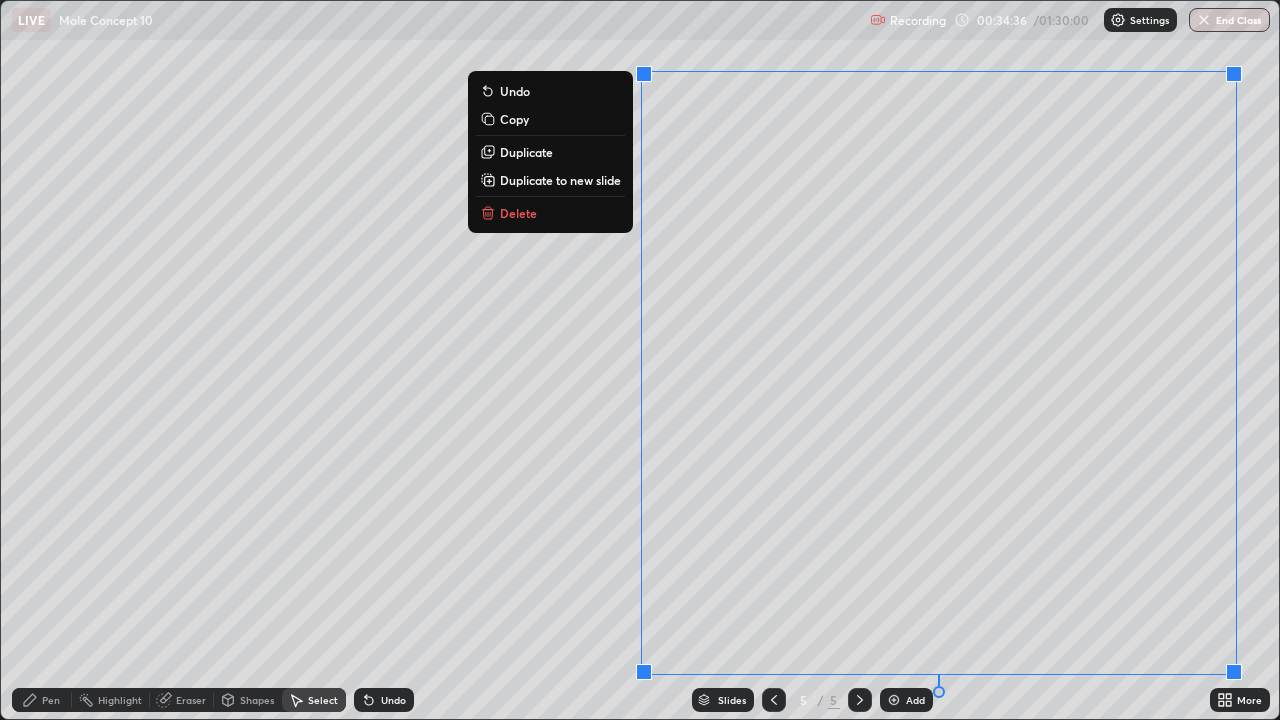 click on "Duplicate to new slide" at bounding box center [560, 180] 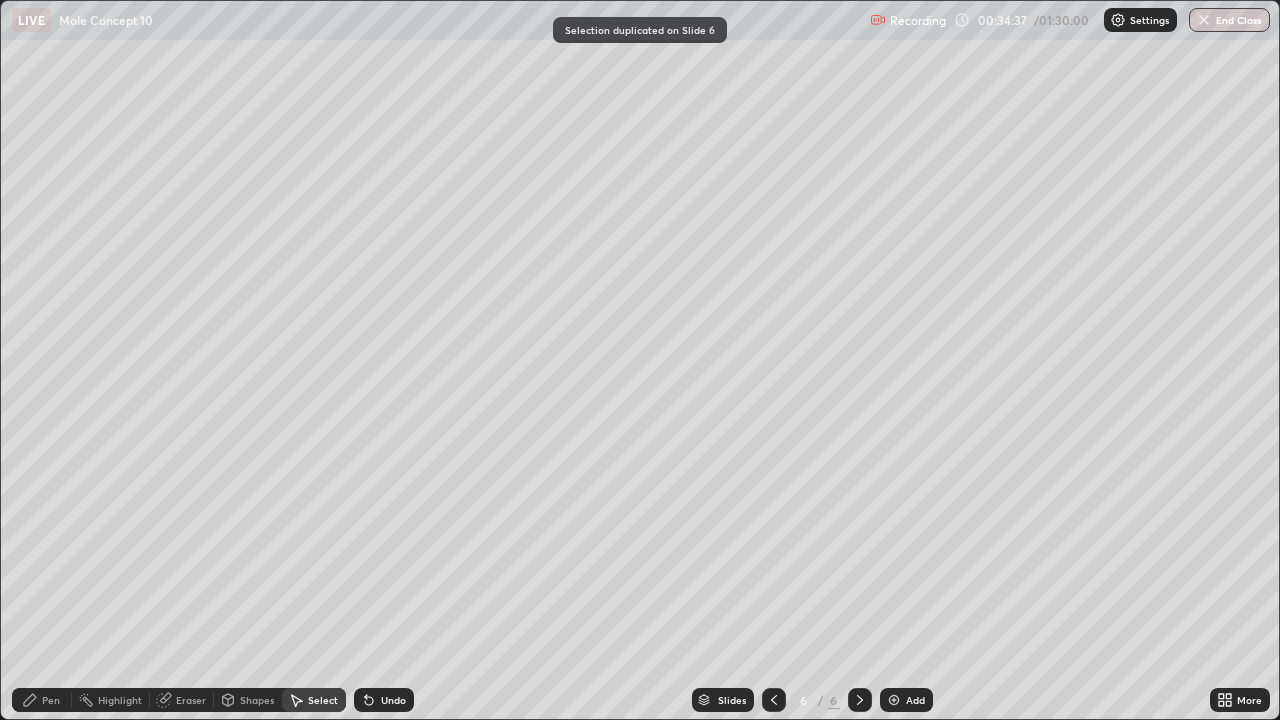 click on "Pen" at bounding box center (51, 700) 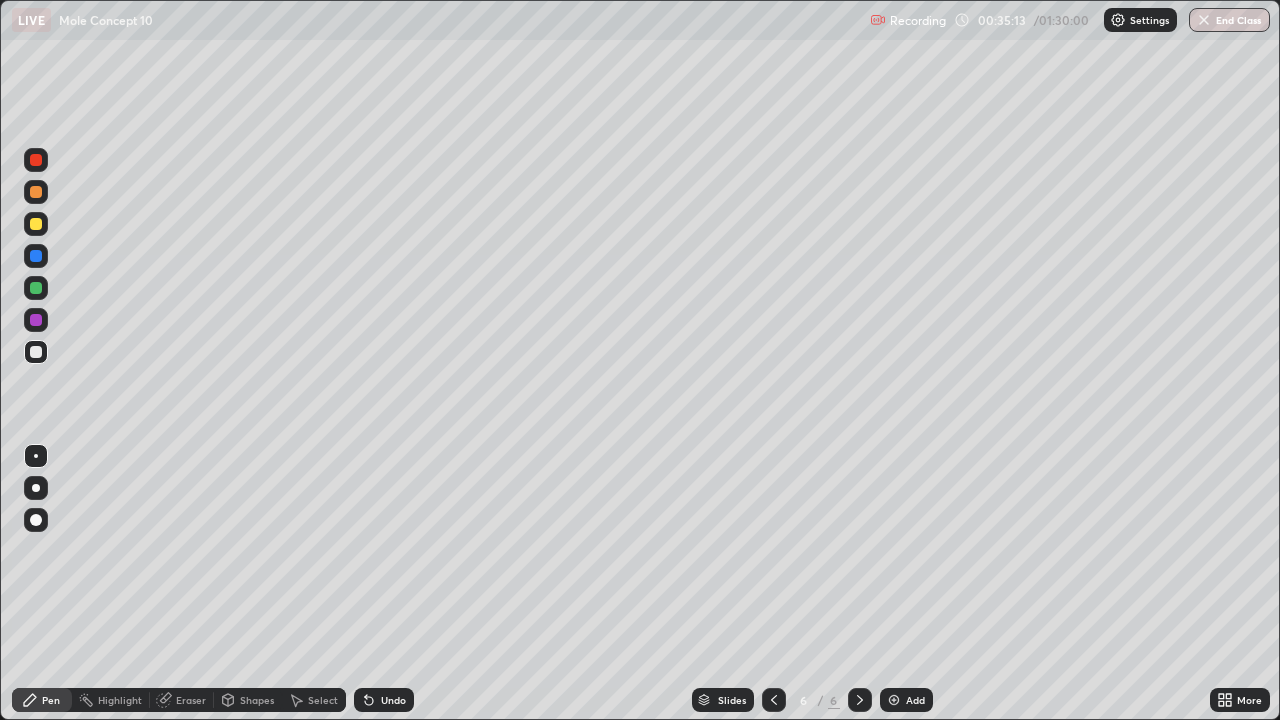 click at bounding box center [36, 288] 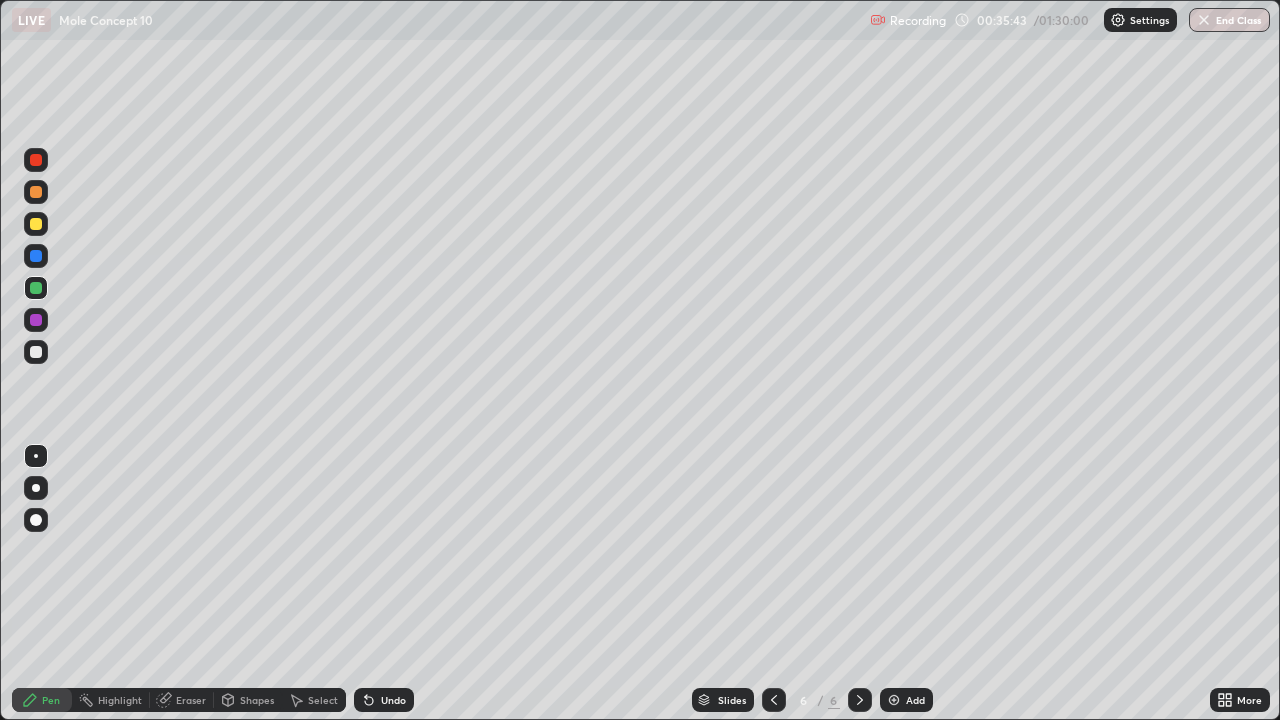 click on "Undo" at bounding box center [393, 700] 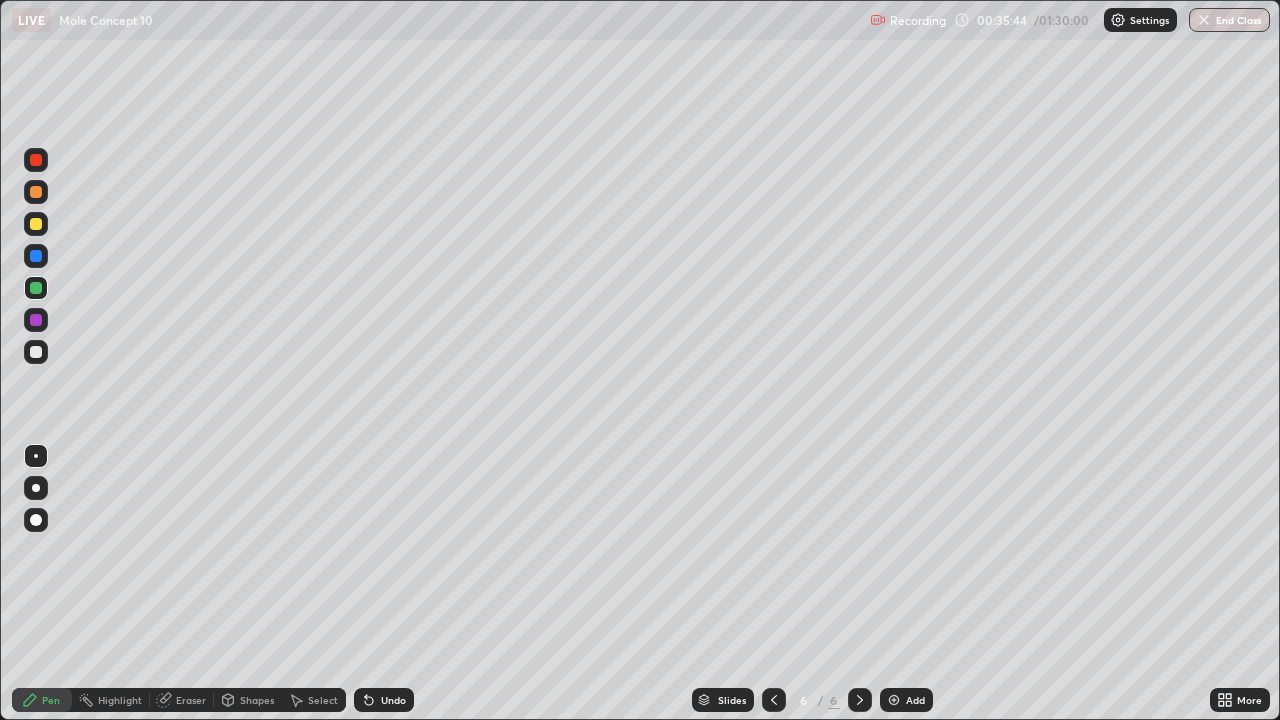 click on "Undo" at bounding box center (384, 700) 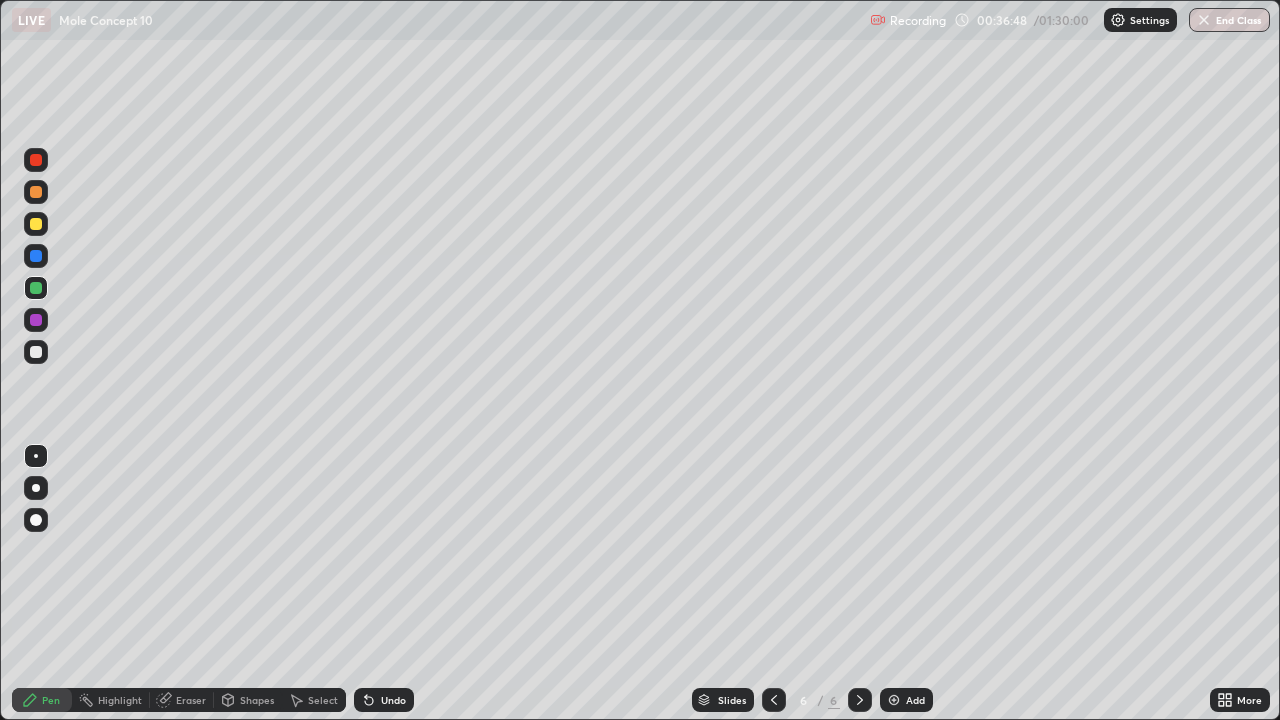 click at bounding box center (36, 224) 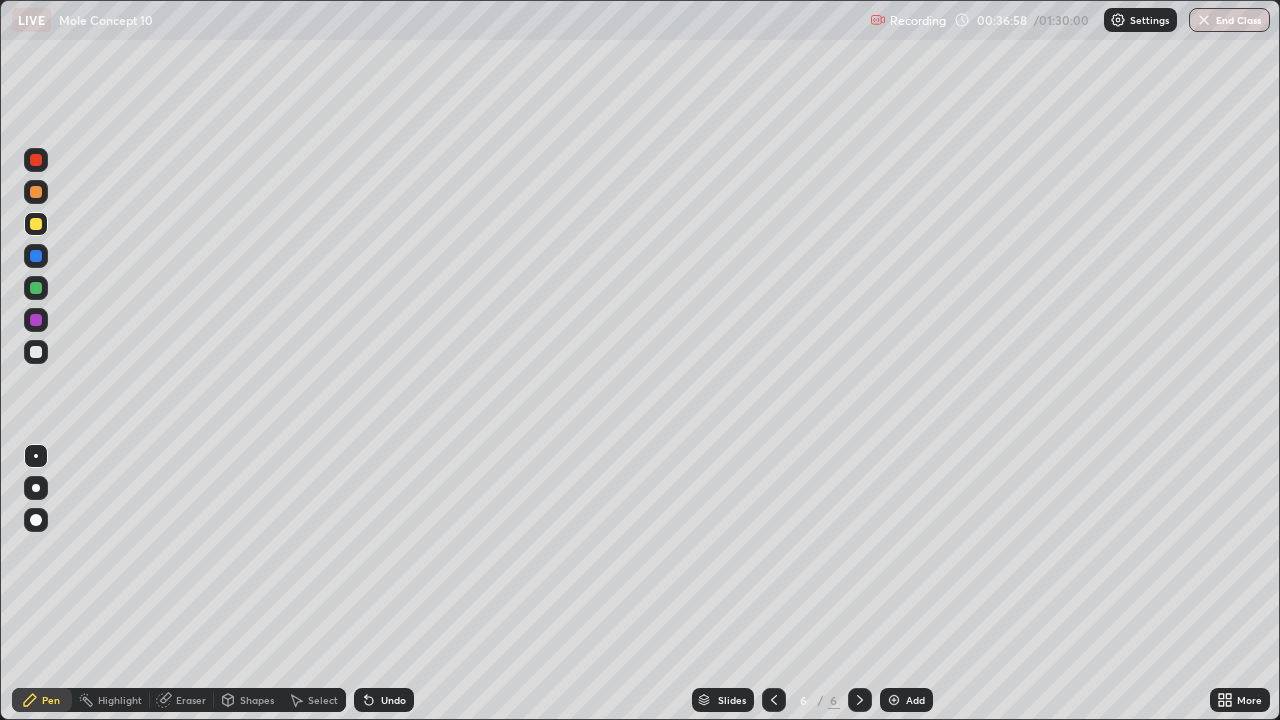 click 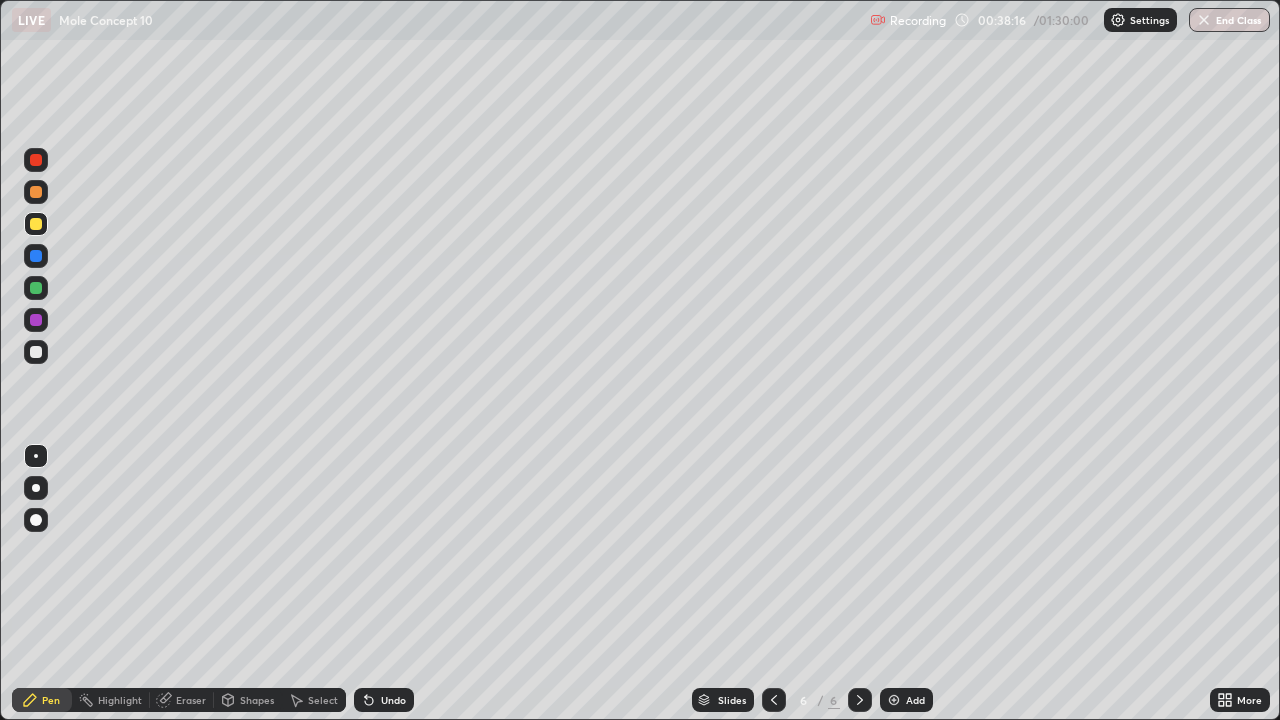 click at bounding box center [36, 352] 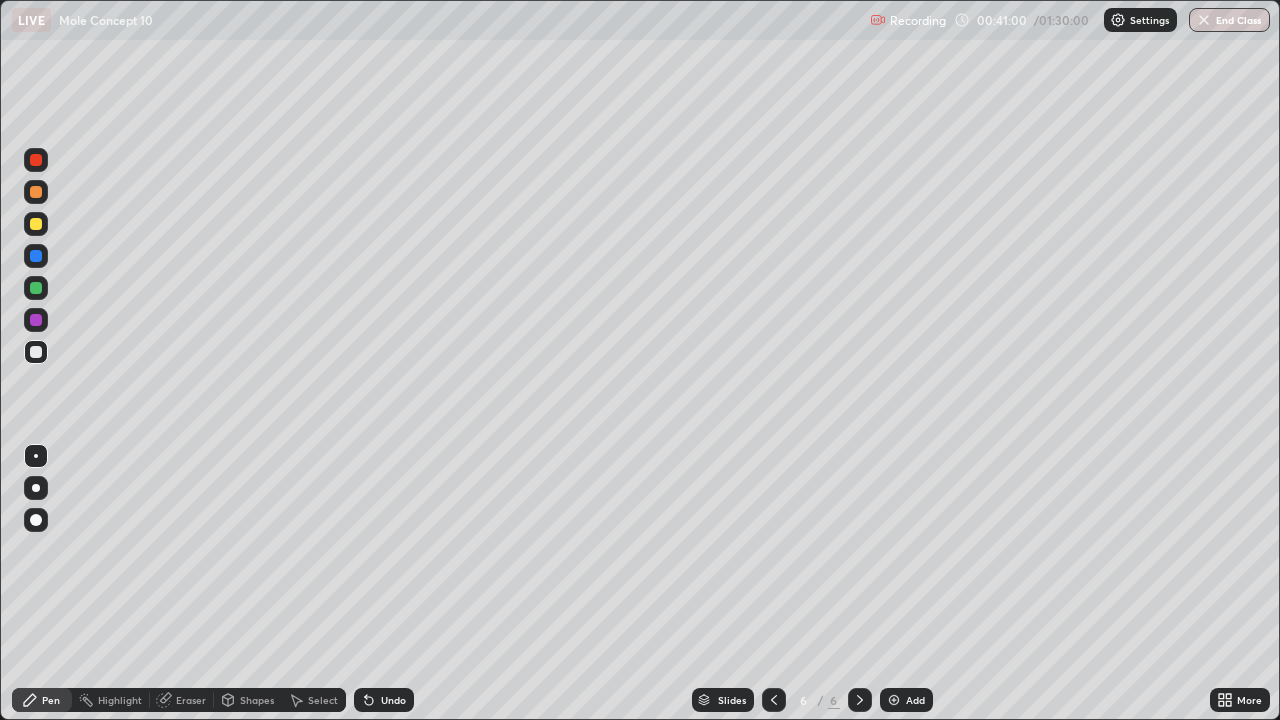 click at bounding box center (894, 700) 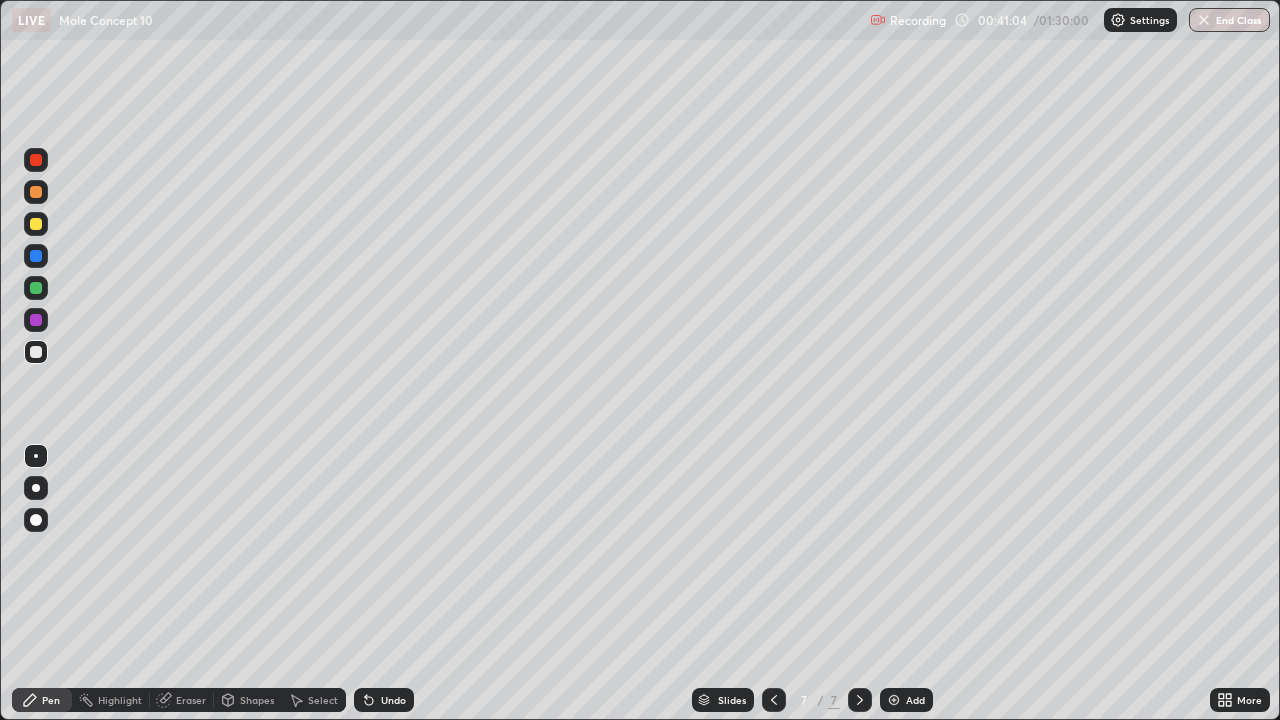 click at bounding box center (36, 288) 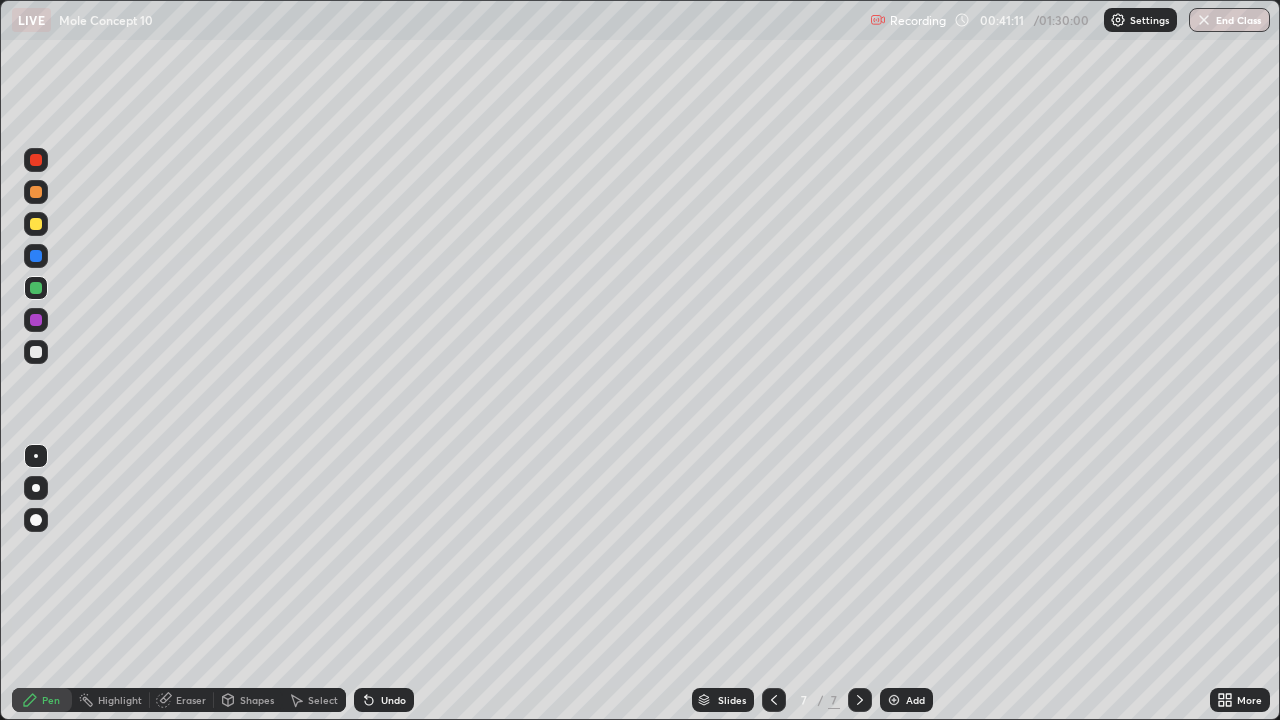 click at bounding box center [36, 352] 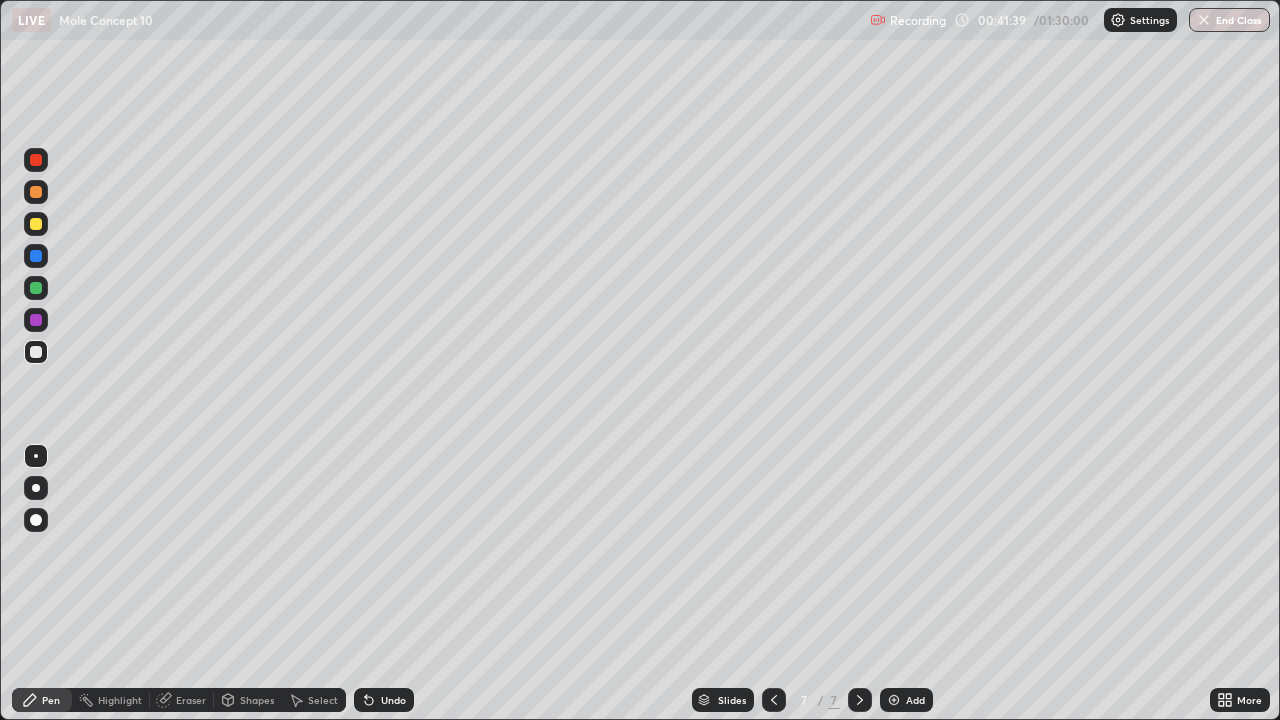 click at bounding box center [36, 256] 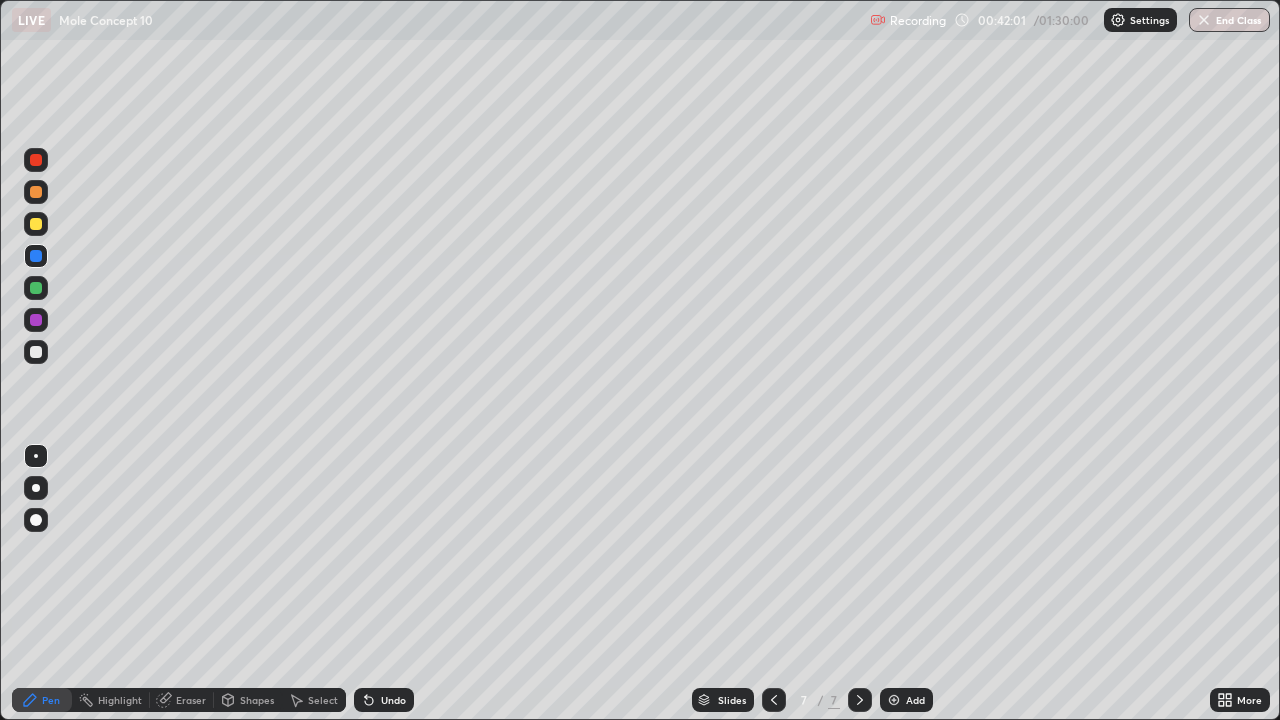 click at bounding box center [36, 352] 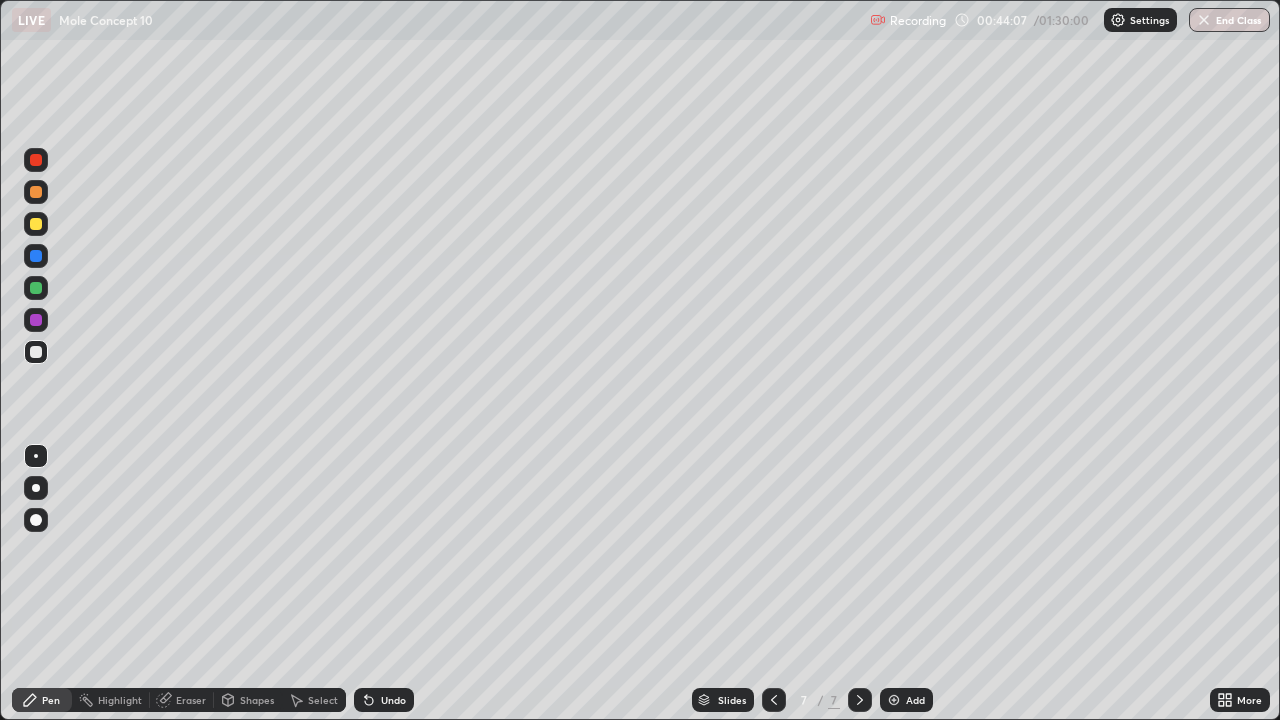 click at bounding box center (36, 288) 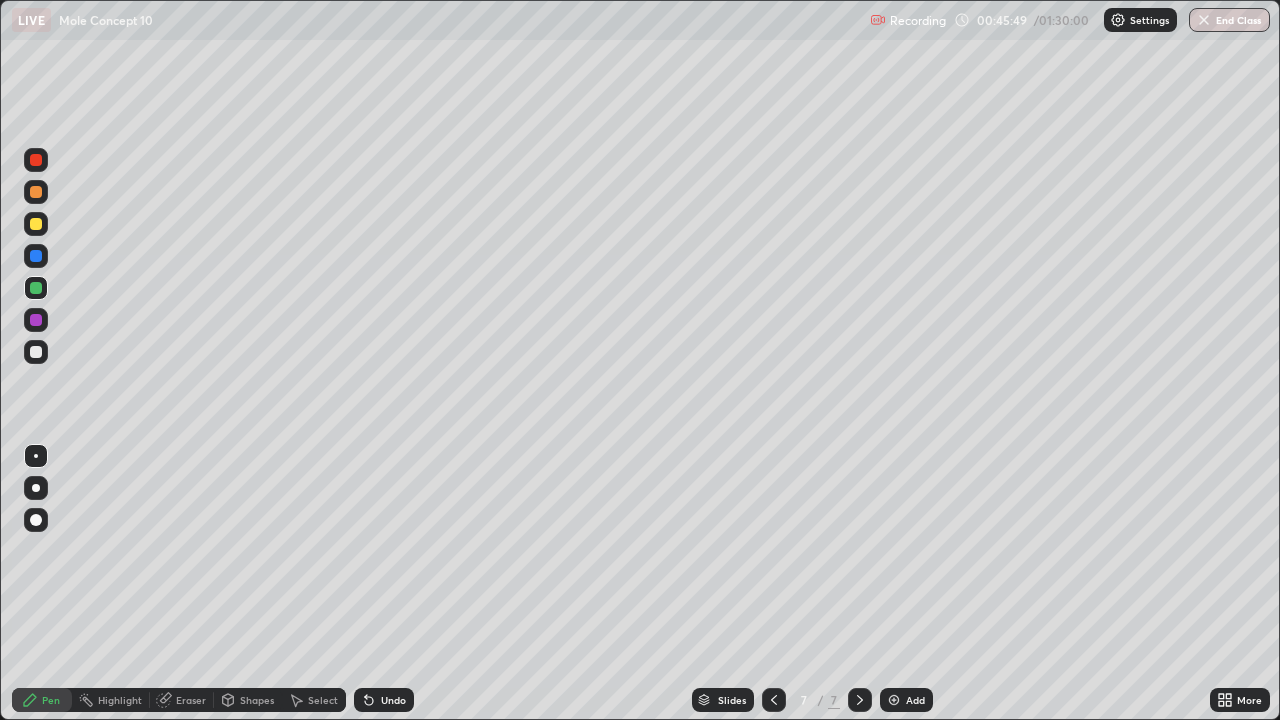 click at bounding box center [36, 352] 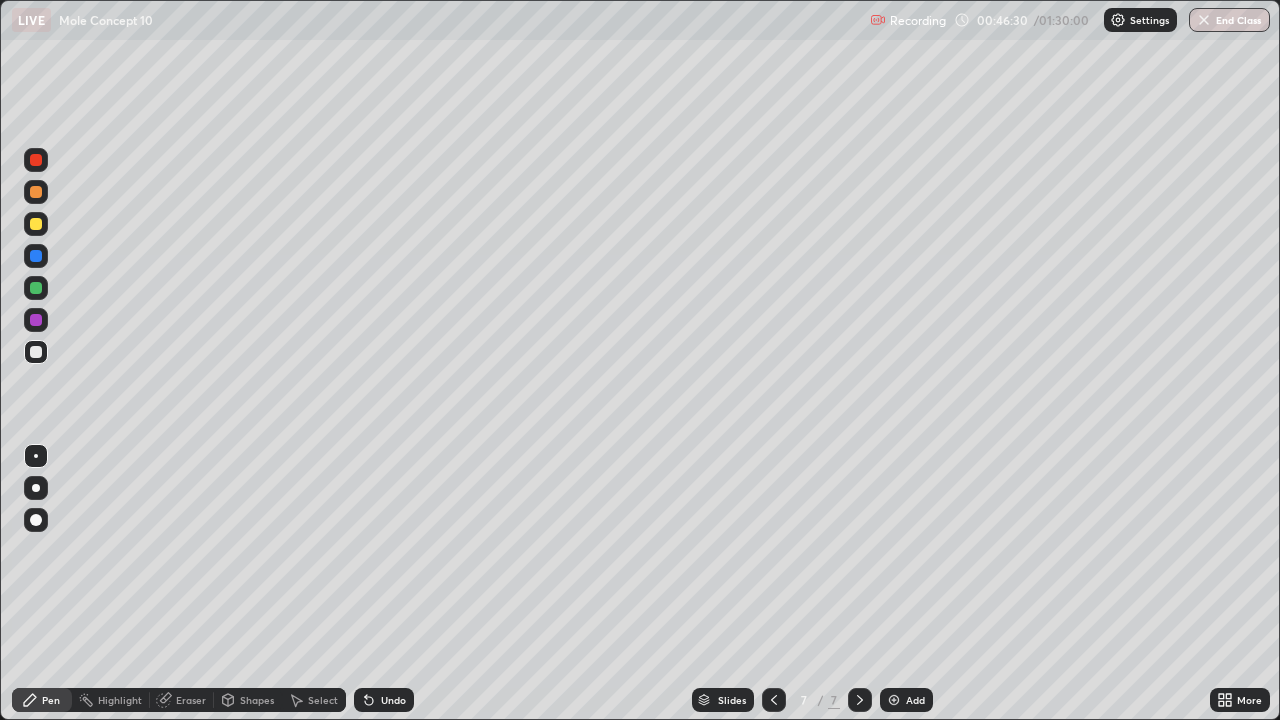 click at bounding box center (36, 256) 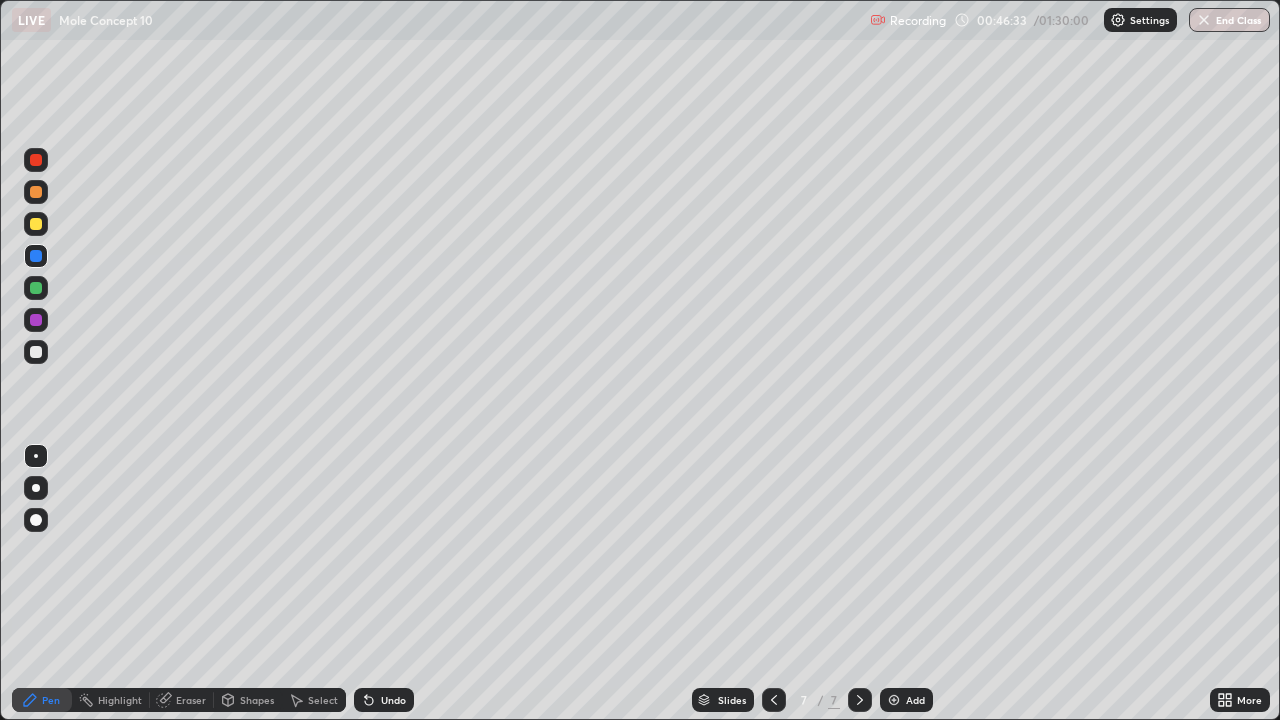 click on "Undo" at bounding box center [384, 700] 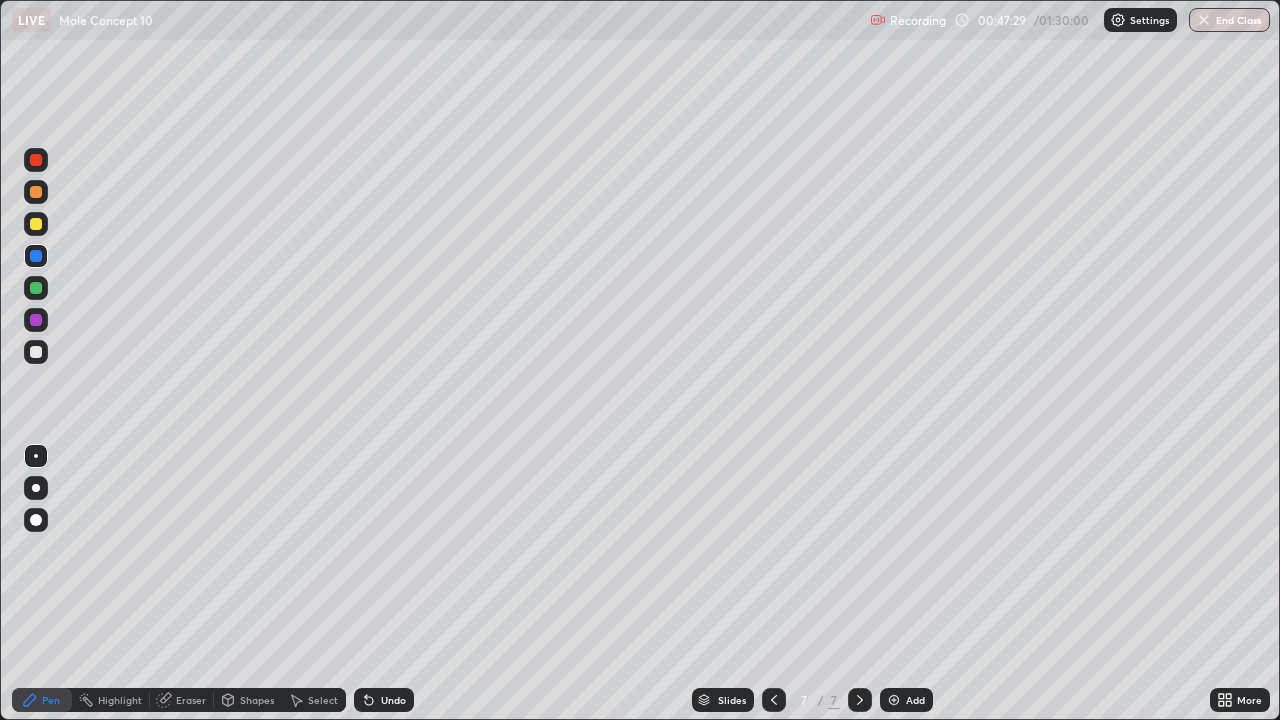 click at bounding box center (36, 352) 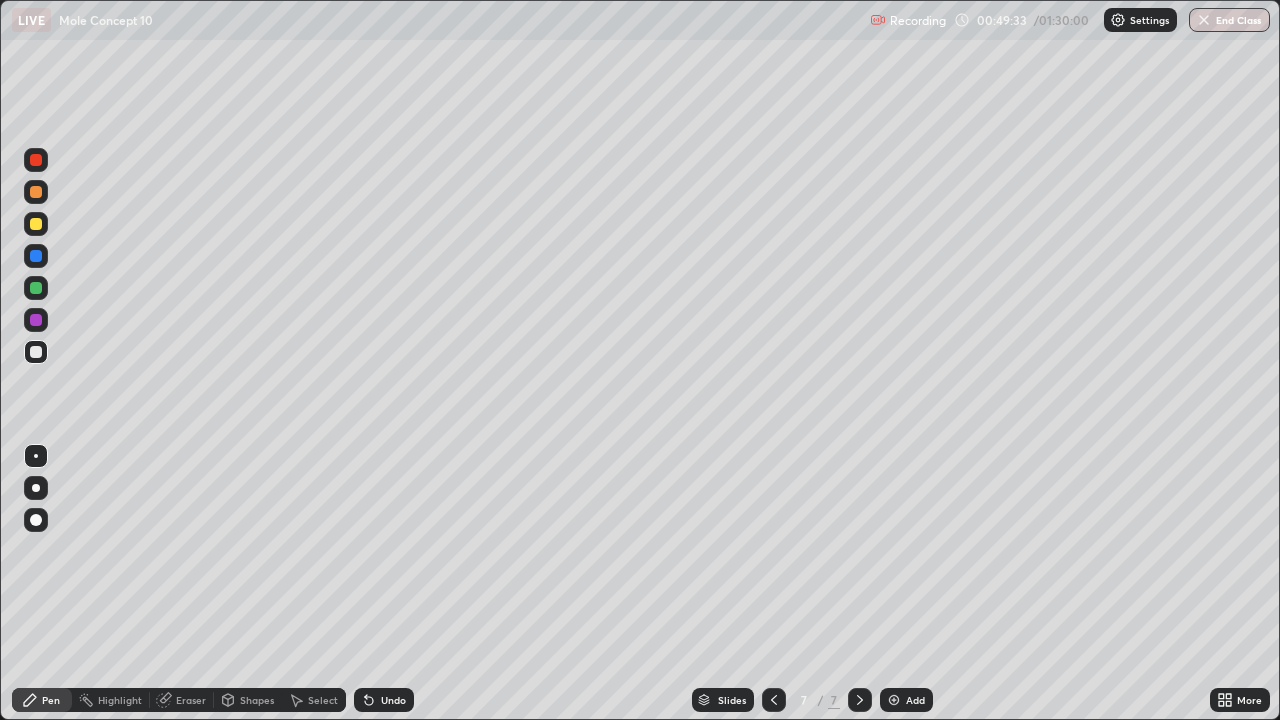 click on "Add" at bounding box center [906, 700] 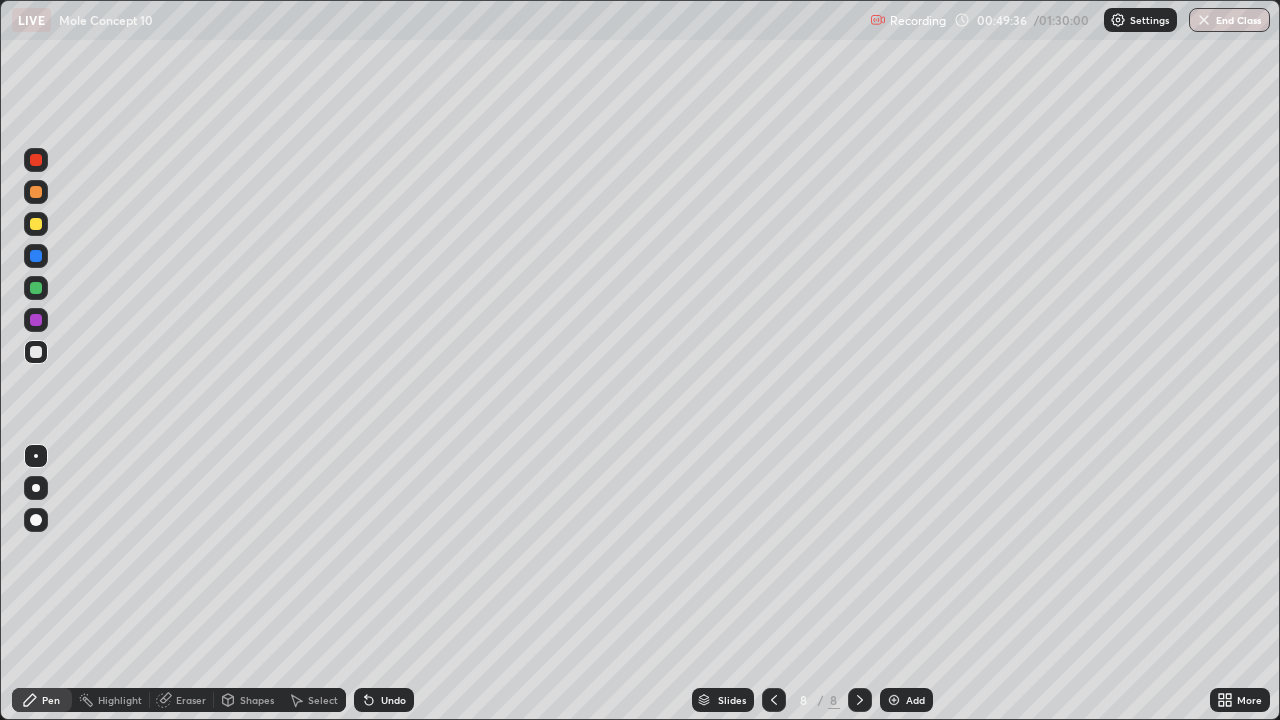 click 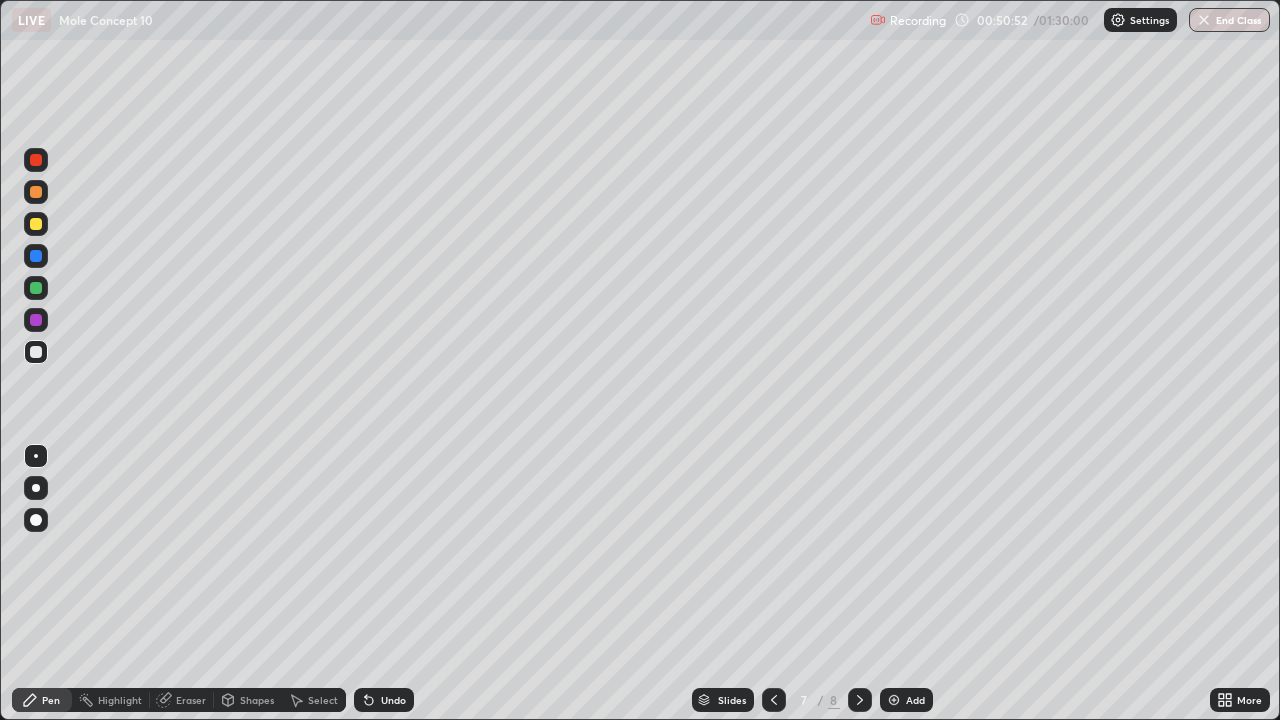 click 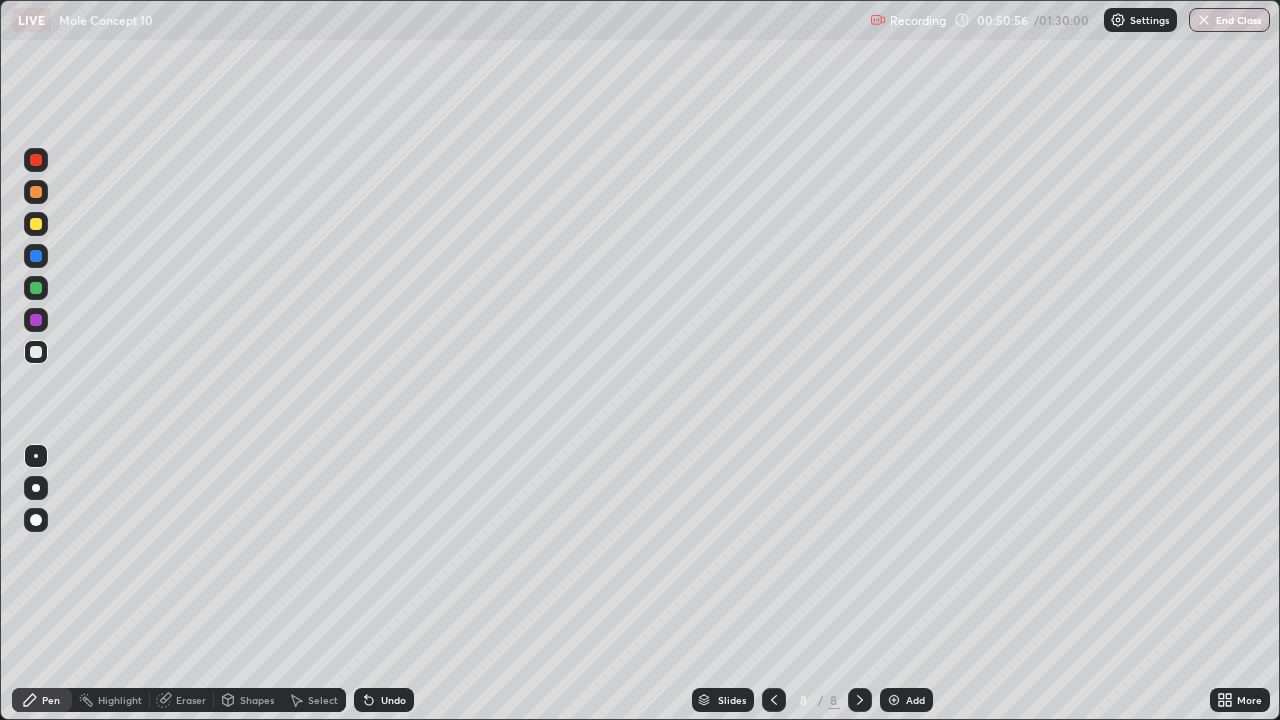 click at bounding box center (36, 288) 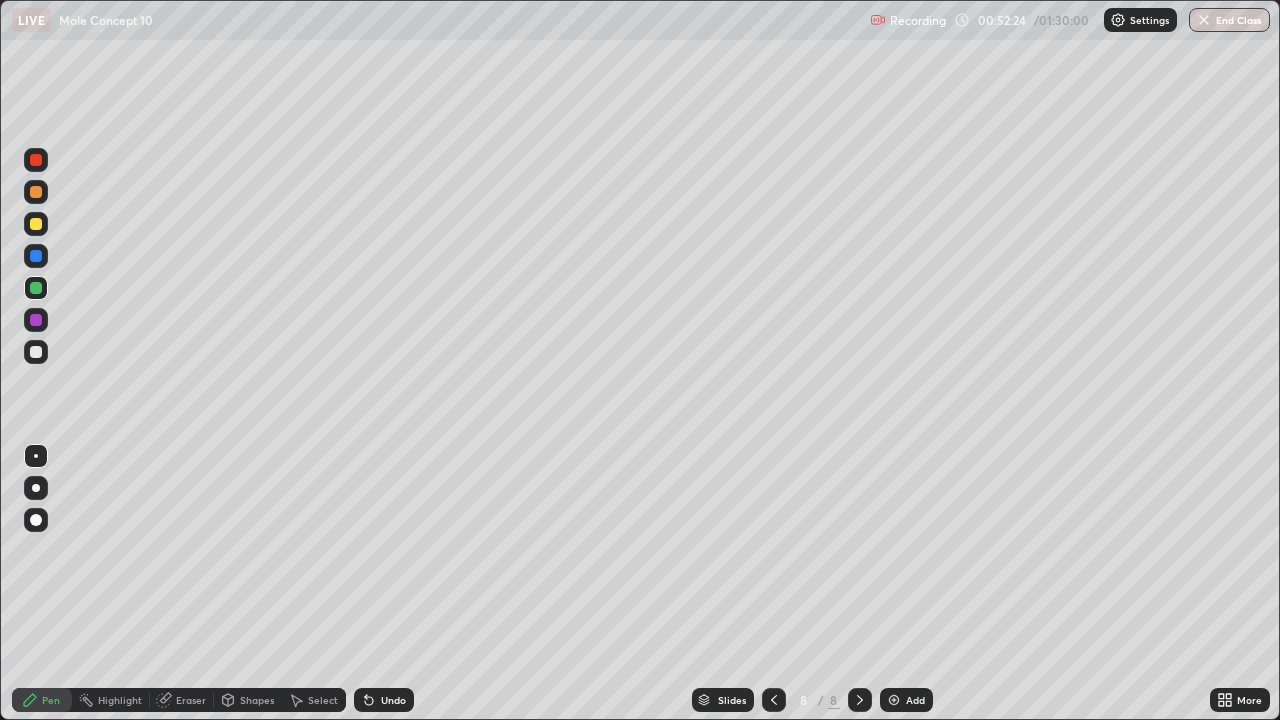 click at bounding box center (36, 224) 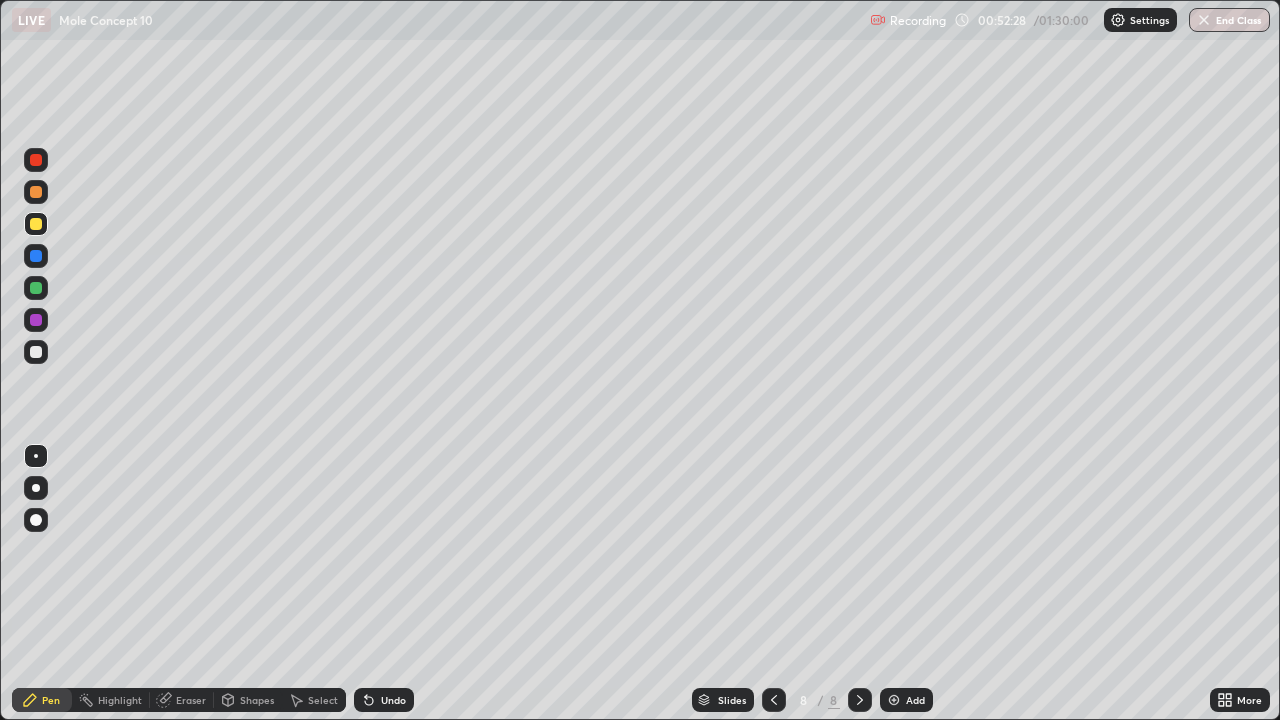 click at bounding box center (36, 352) 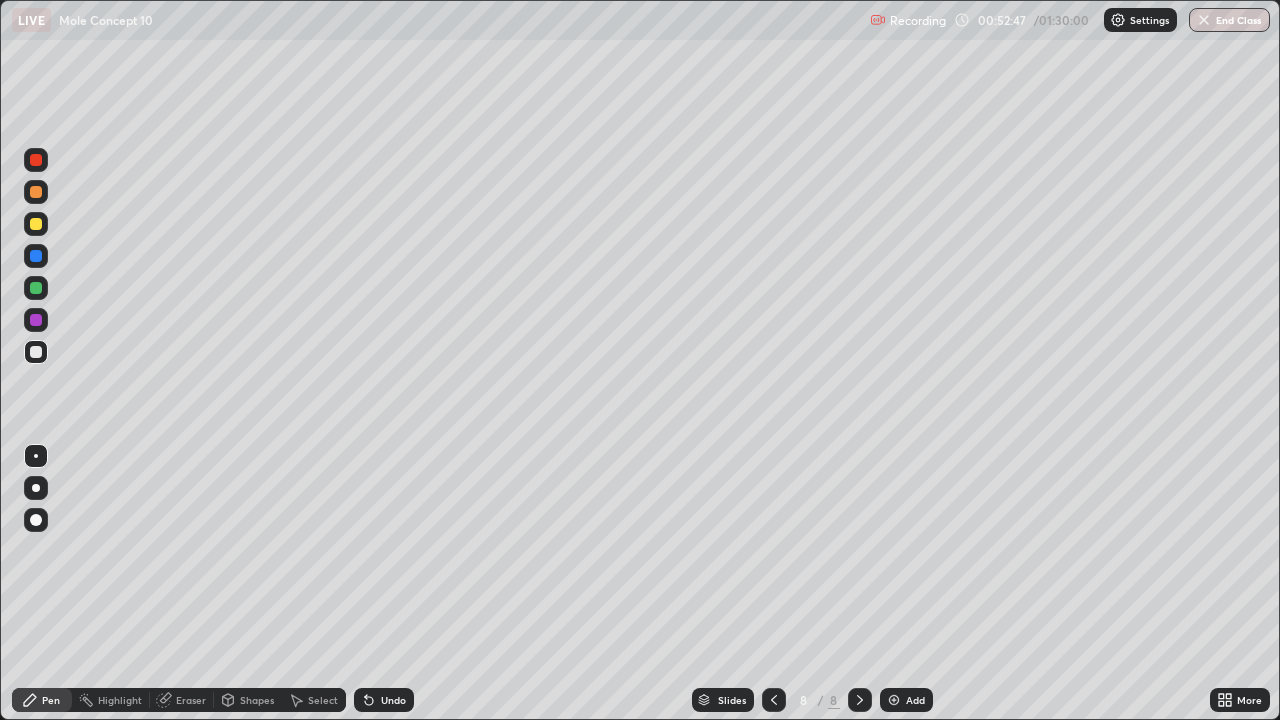 click on "Eraser" at bounding box center [191, 700] 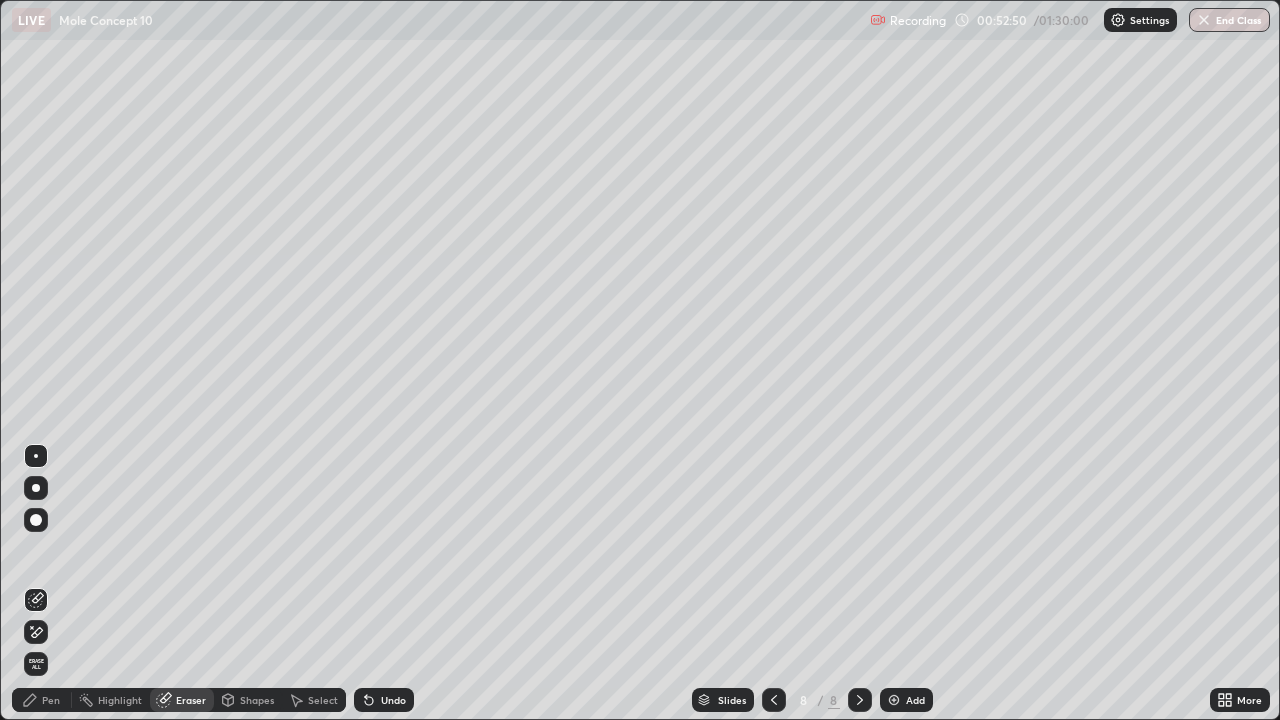 click on "Pen" at bounding box center (51, 700) 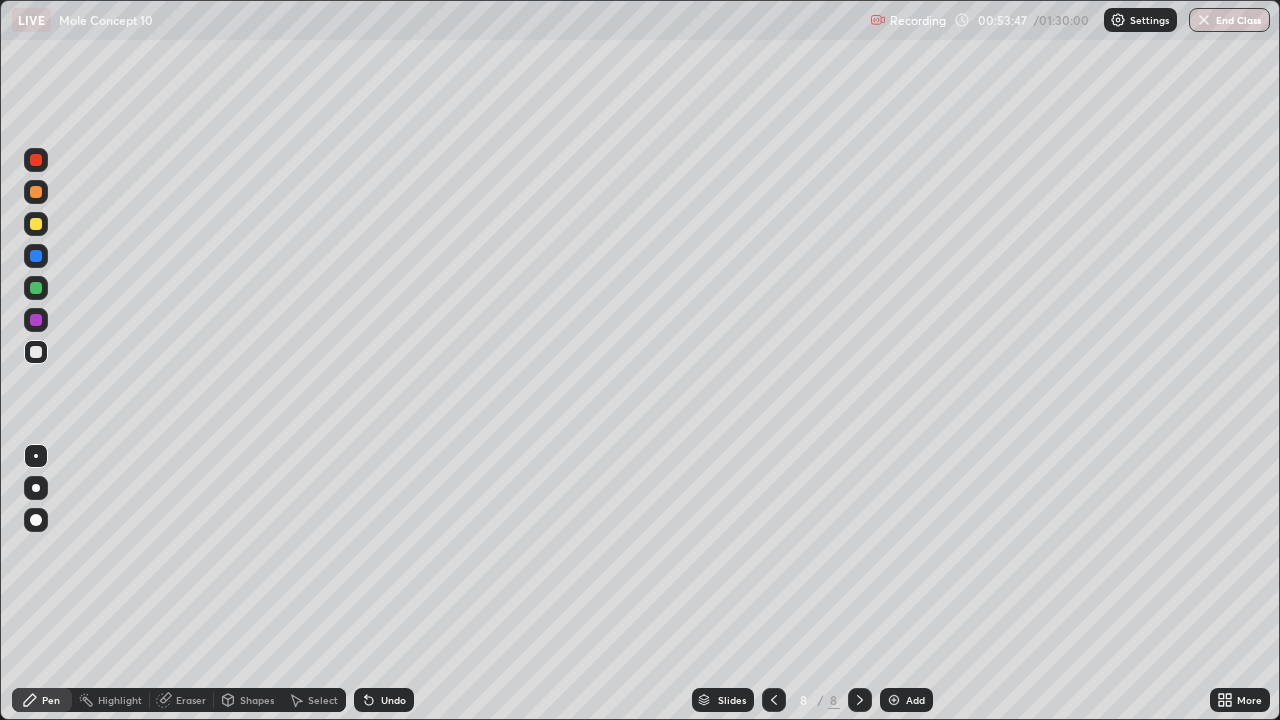click at bounding box center [36, 256] 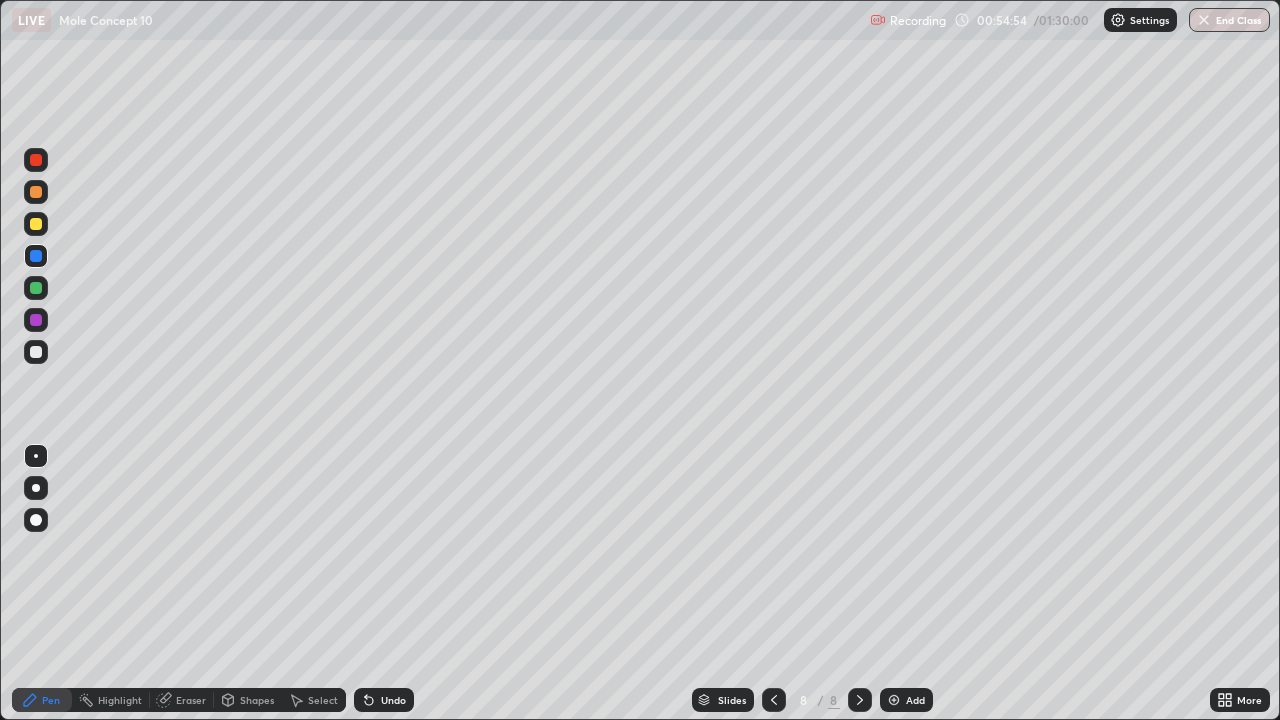 click at bounding box center (36, 352) 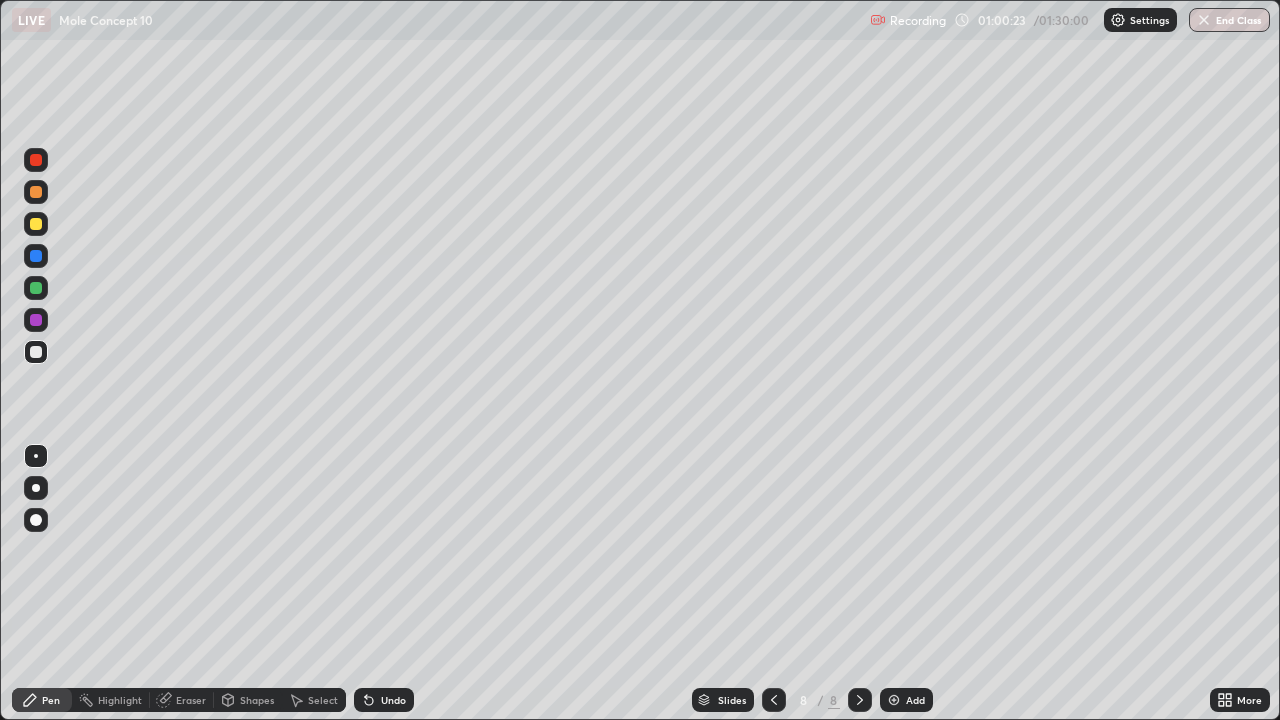click on "Select" at bounding box center [314, 700] 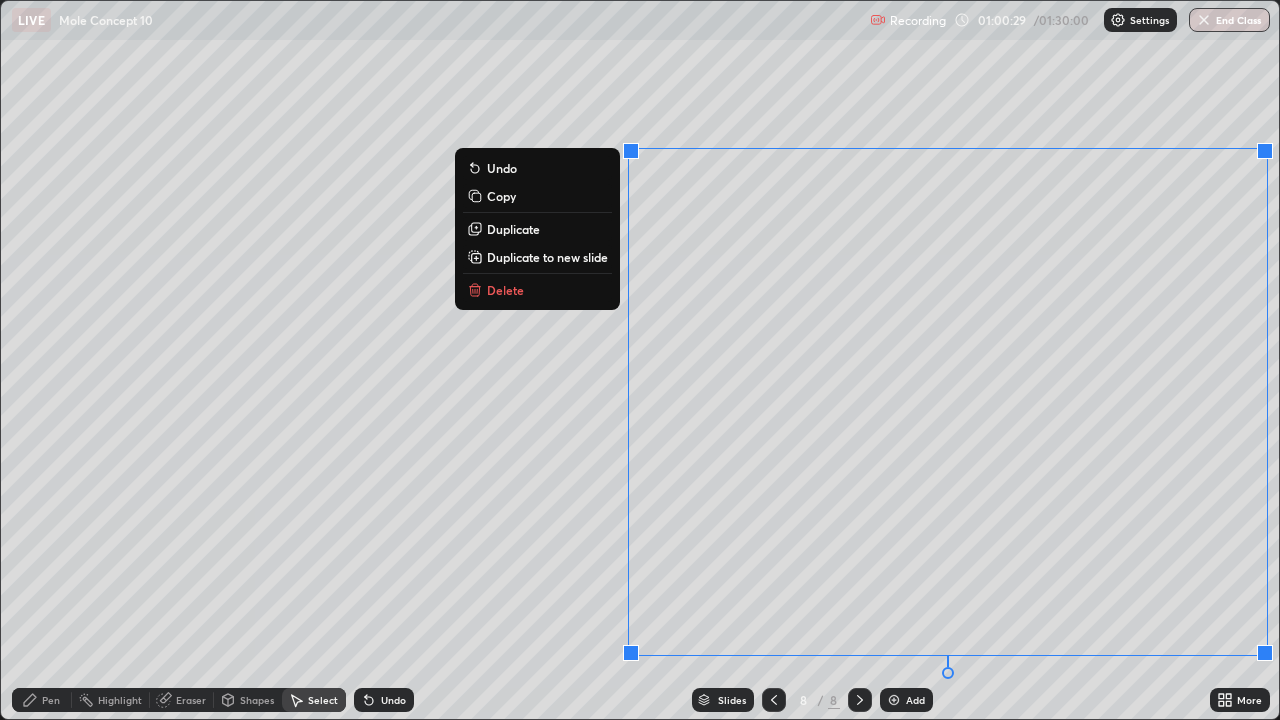click on "Duplicate to new slide" at bounding box center [547, 257] 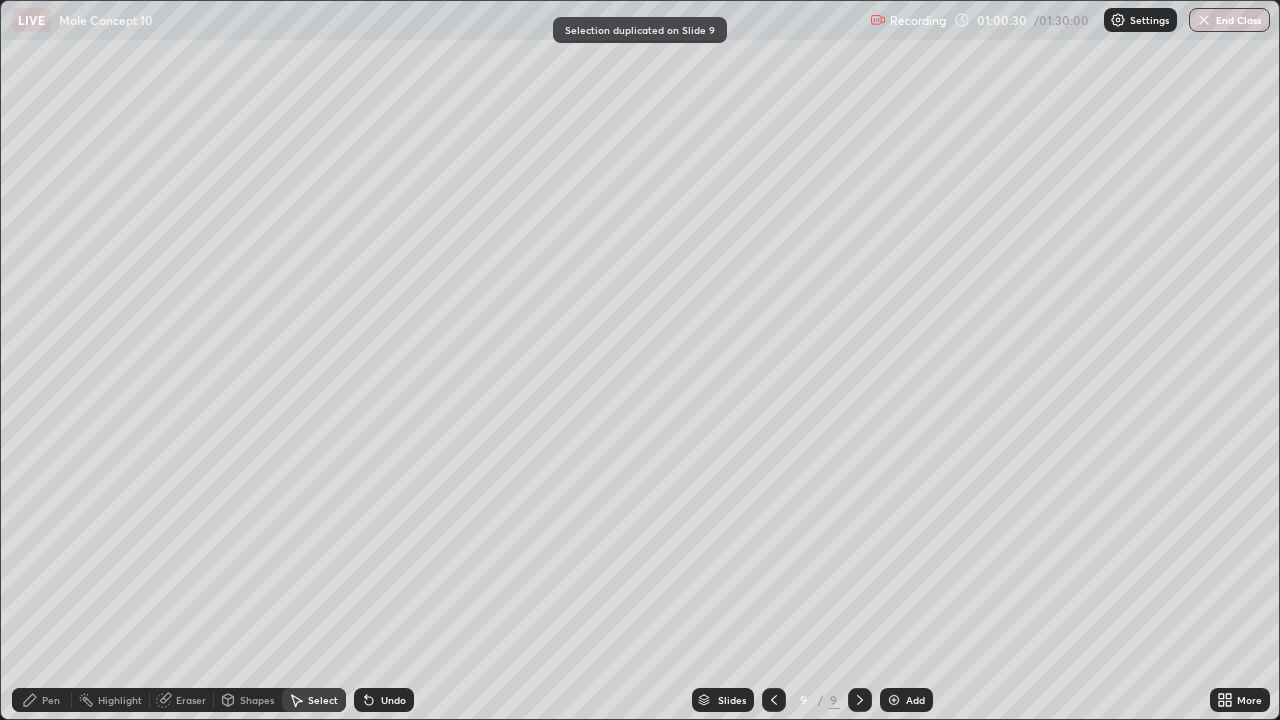 click on "Pen" at bounding box center (51, 700) 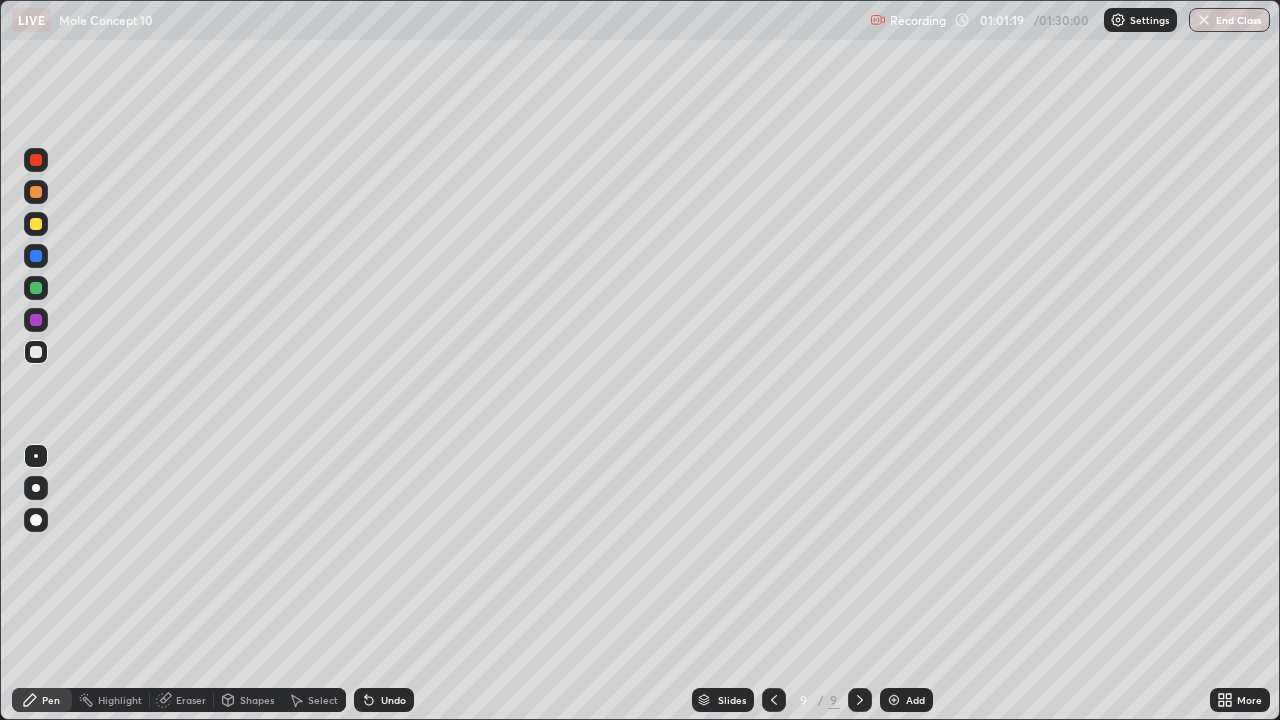 click on "Eraser" at bounding box center [191, 700] 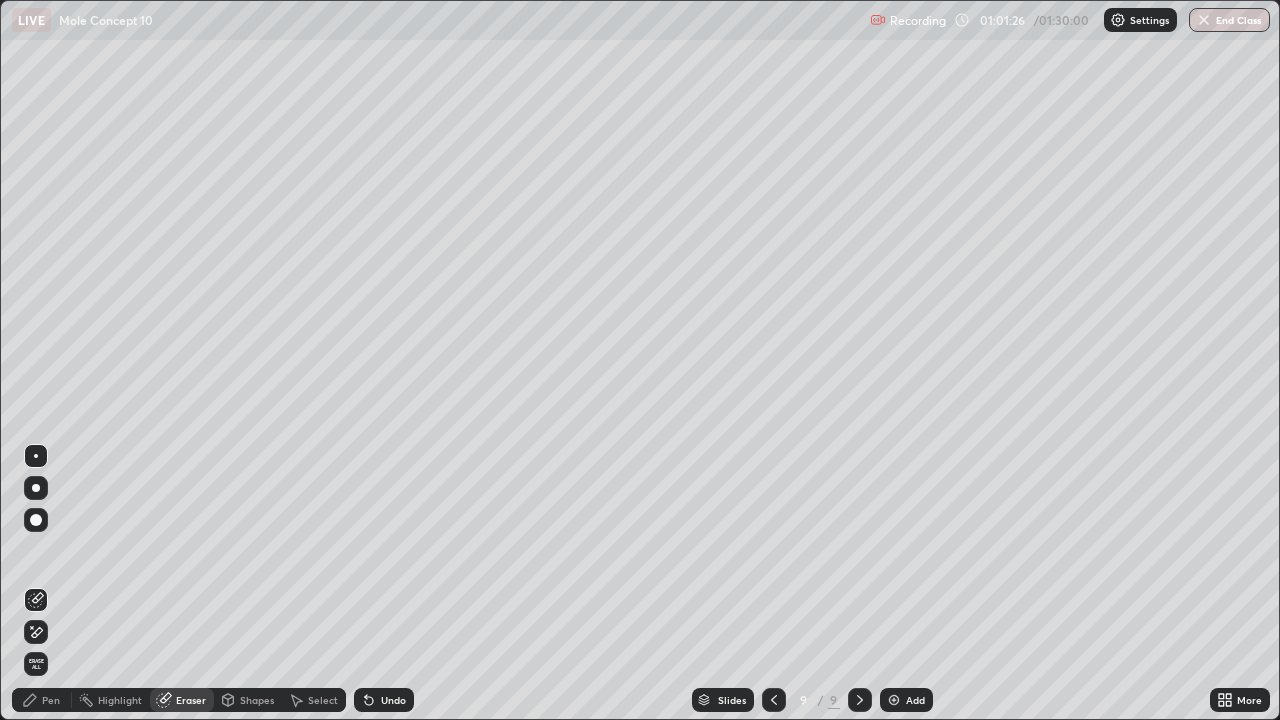 click on "Pen" at bounding box center (42, 700) 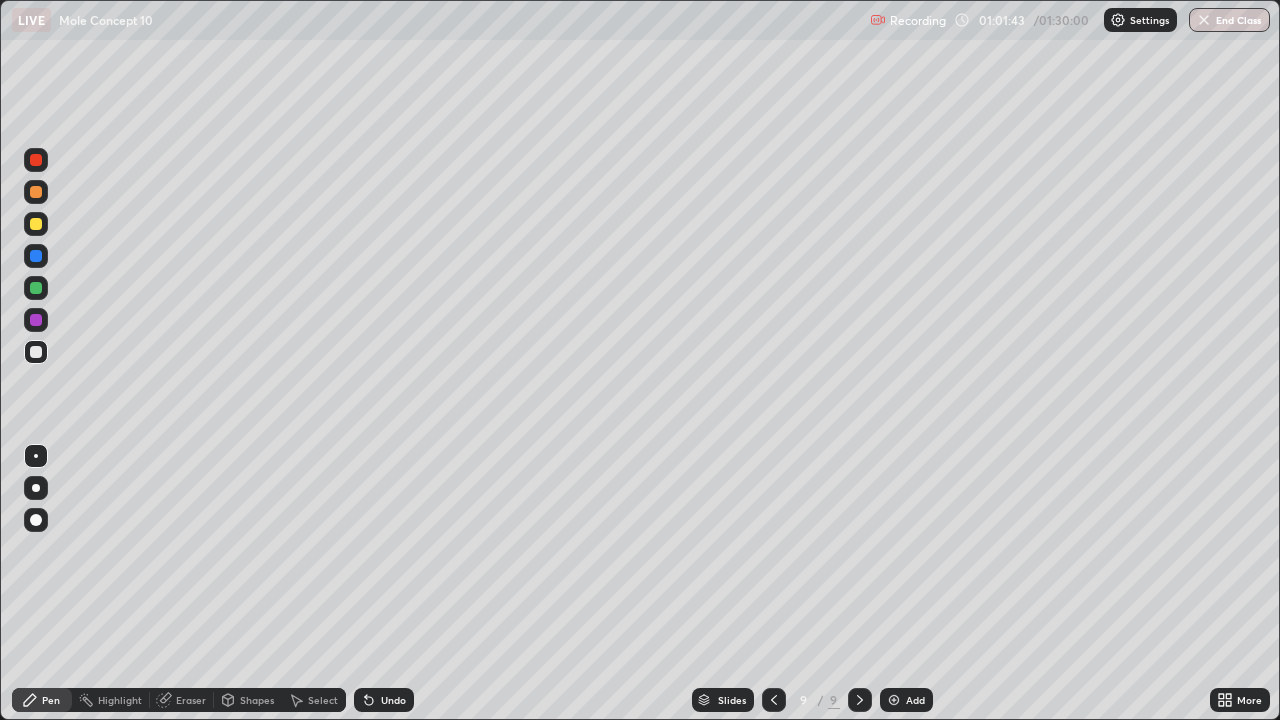 click at bounding box center (36, 288) 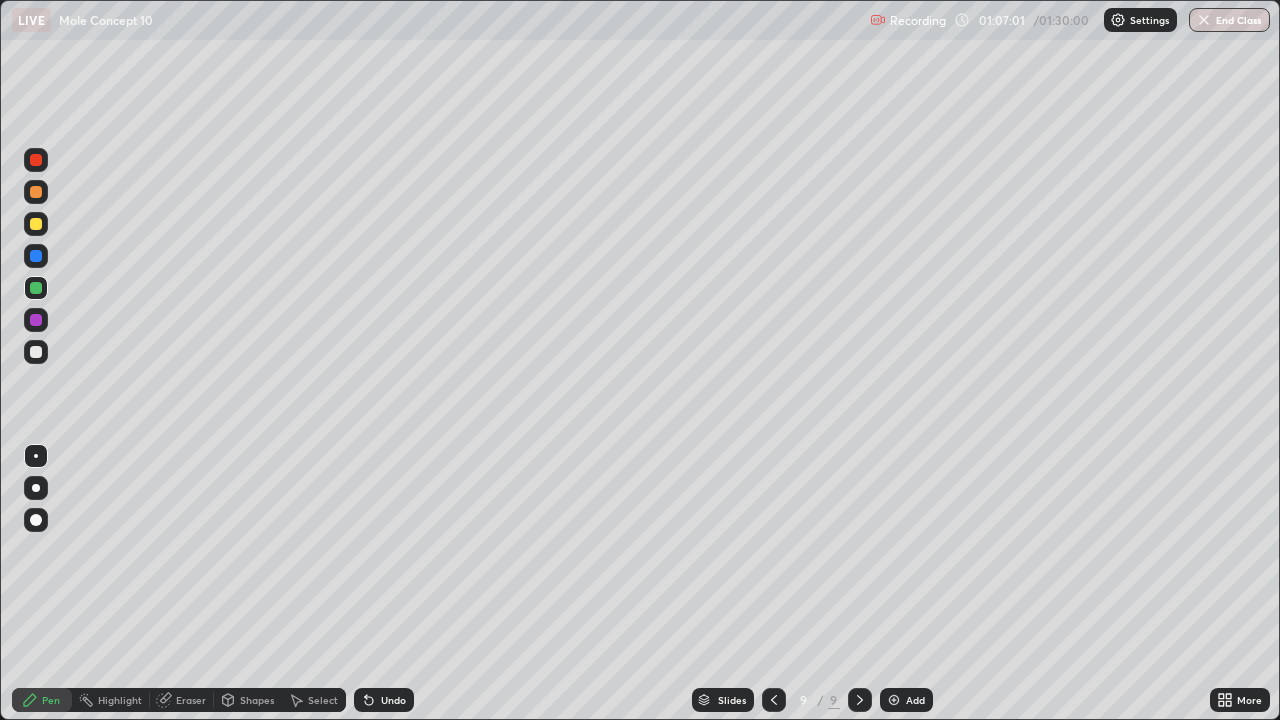 click at bounding box center [36, 224] 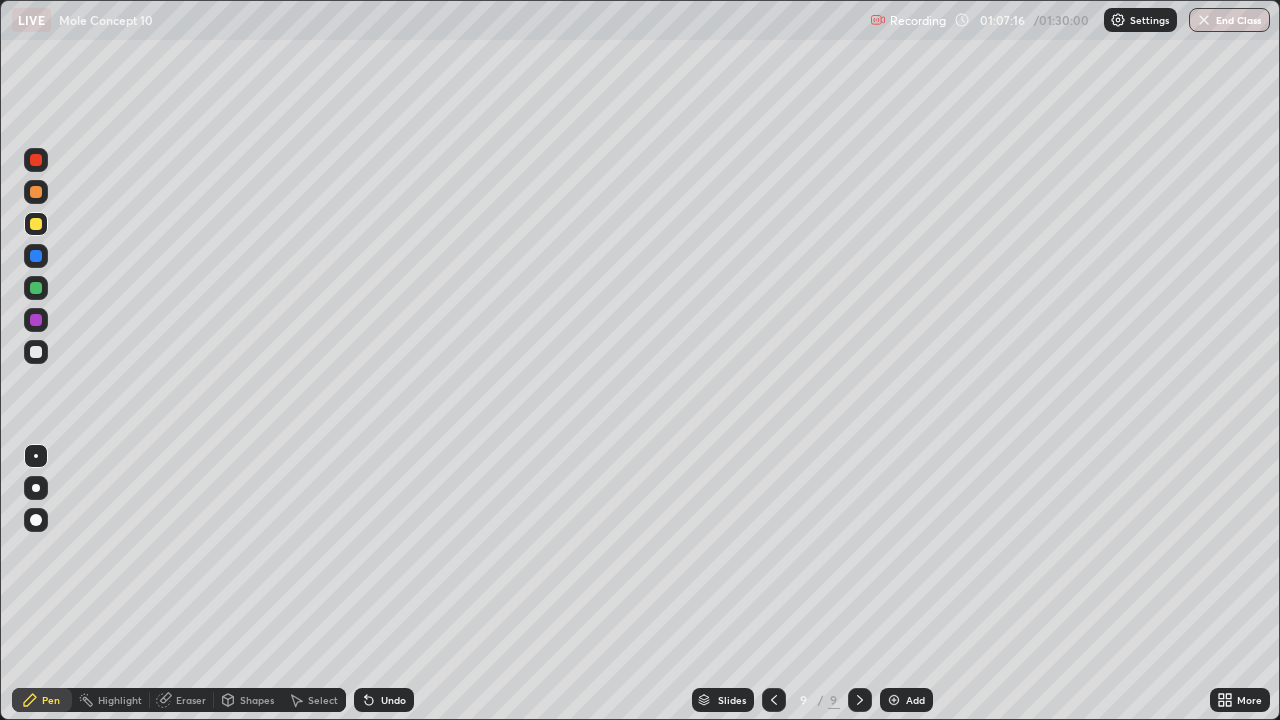 click at bounding box center (894, 700) 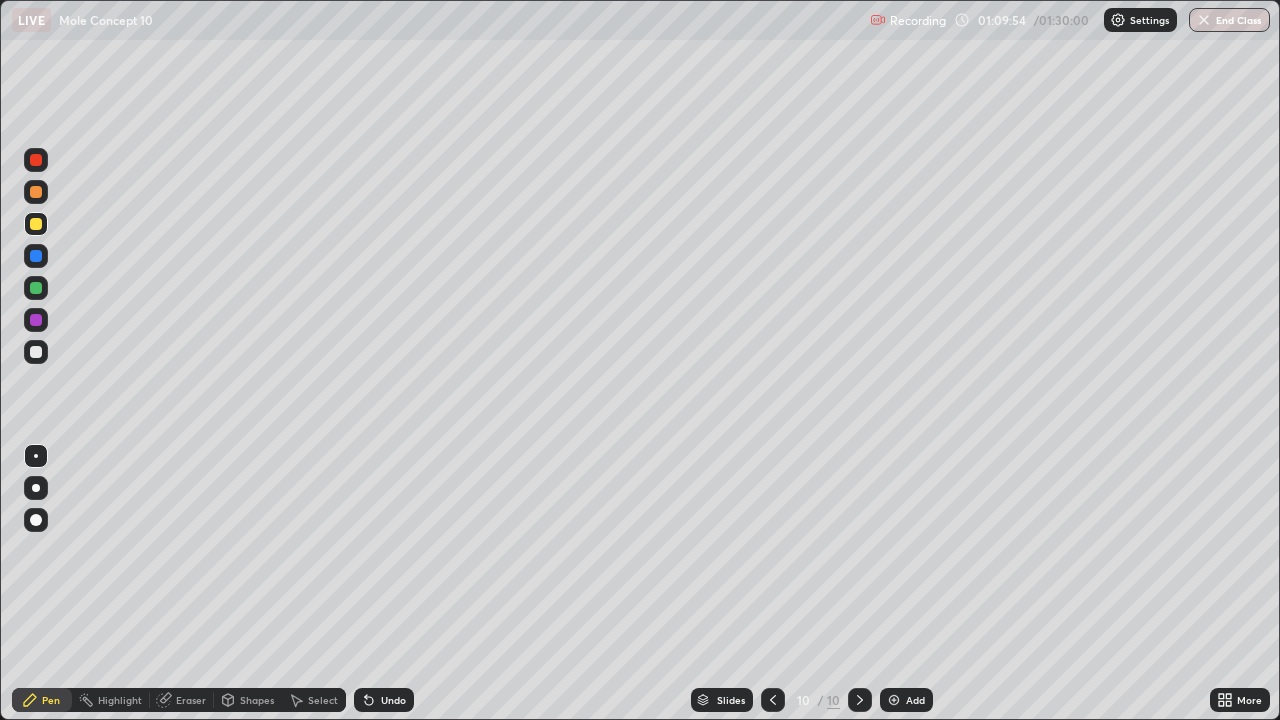 click at bounding box center (36, 352) 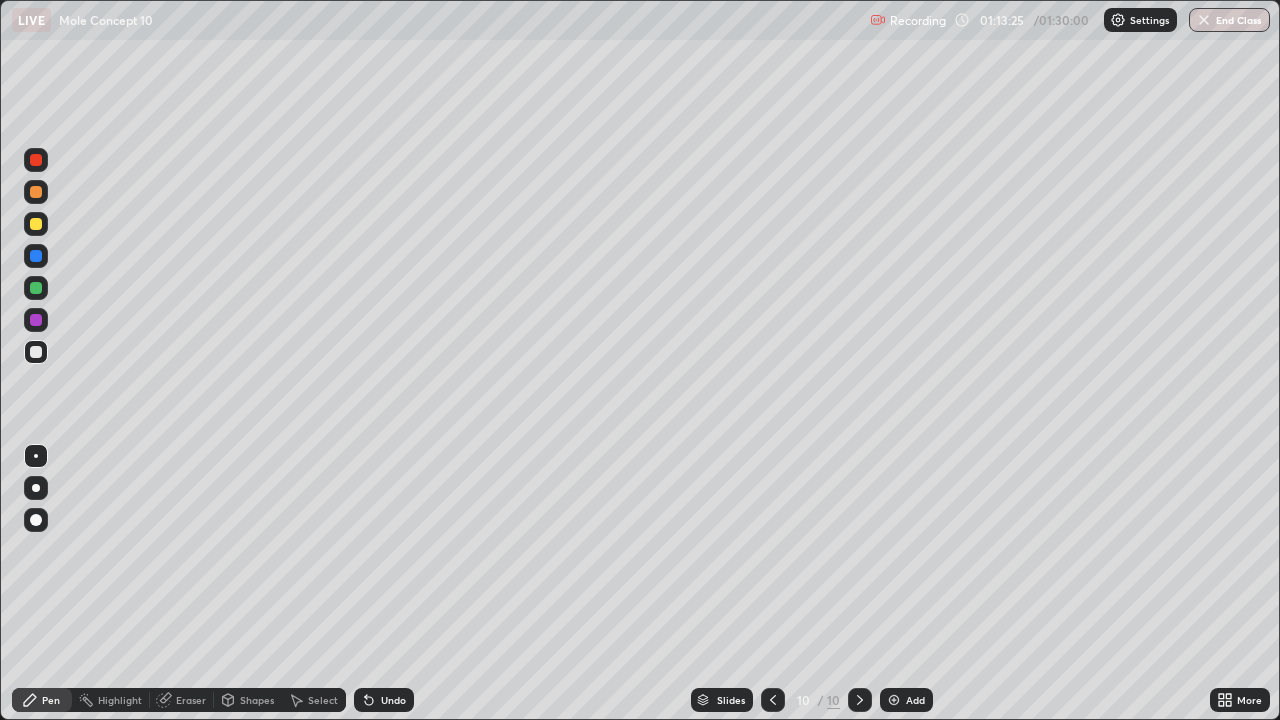 click at bounding box center [36, 288] 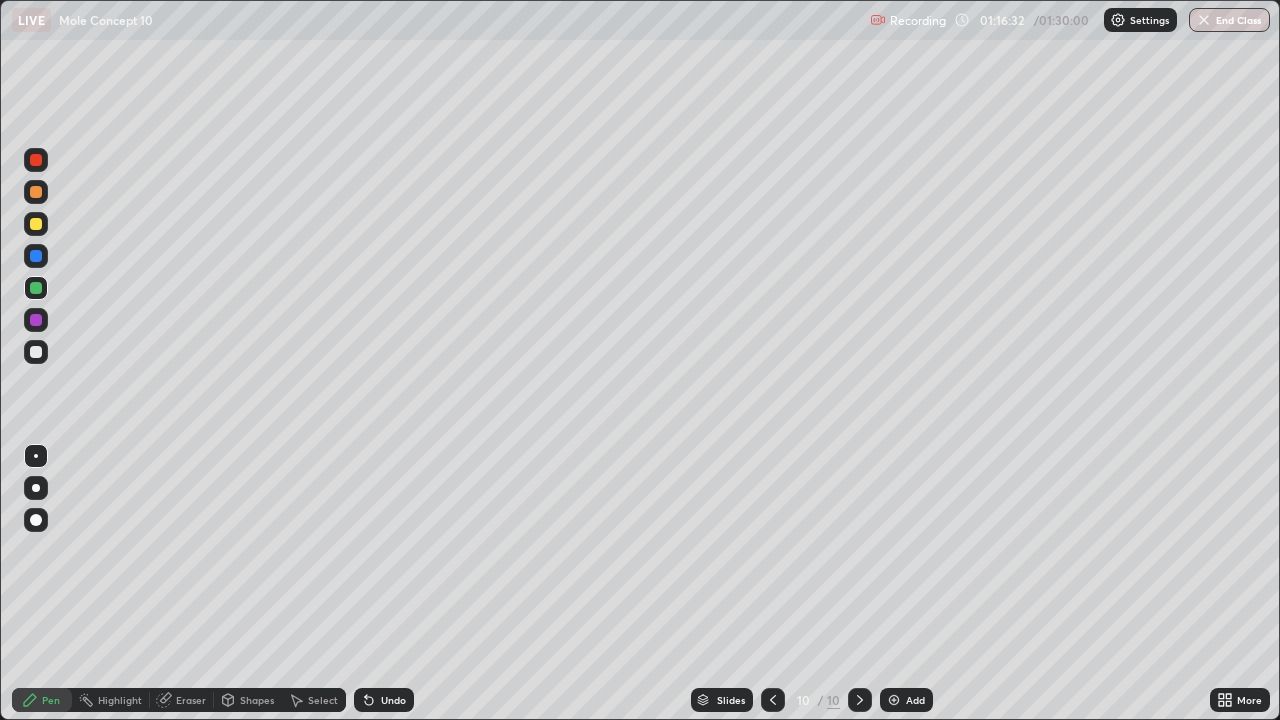click at bounding box center [894, 700] 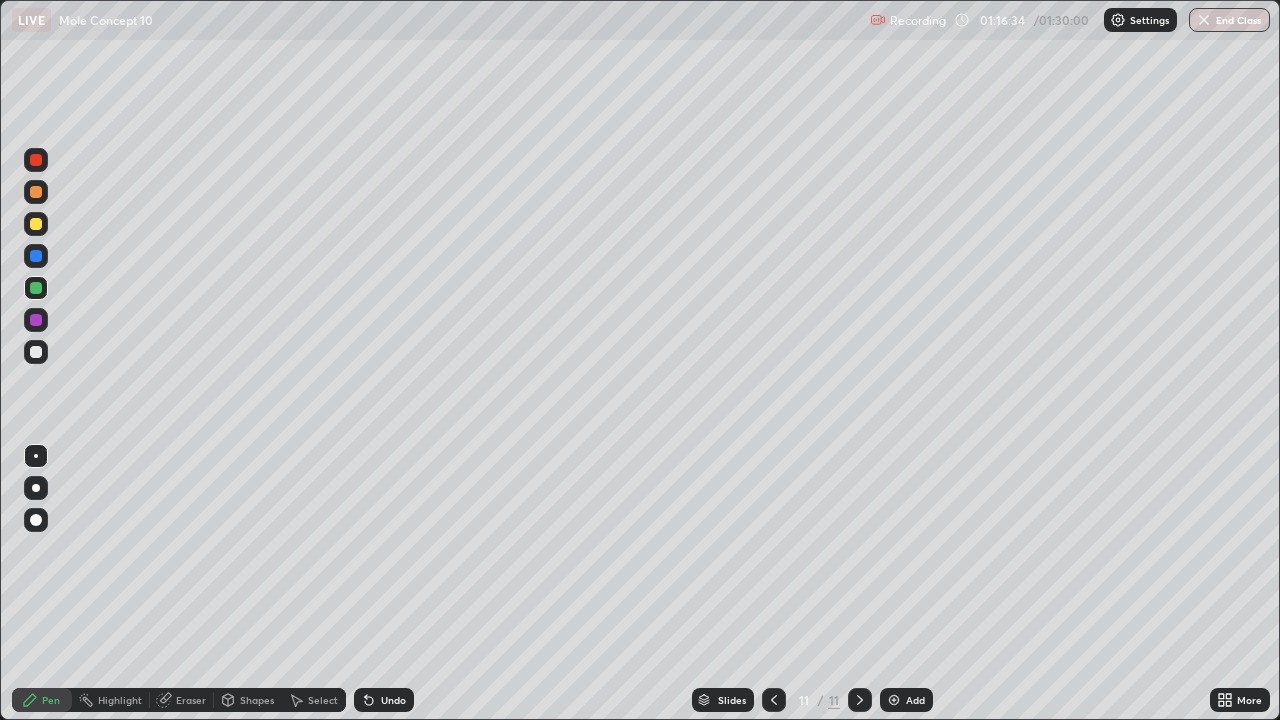 click at bounding box center (36, 224) 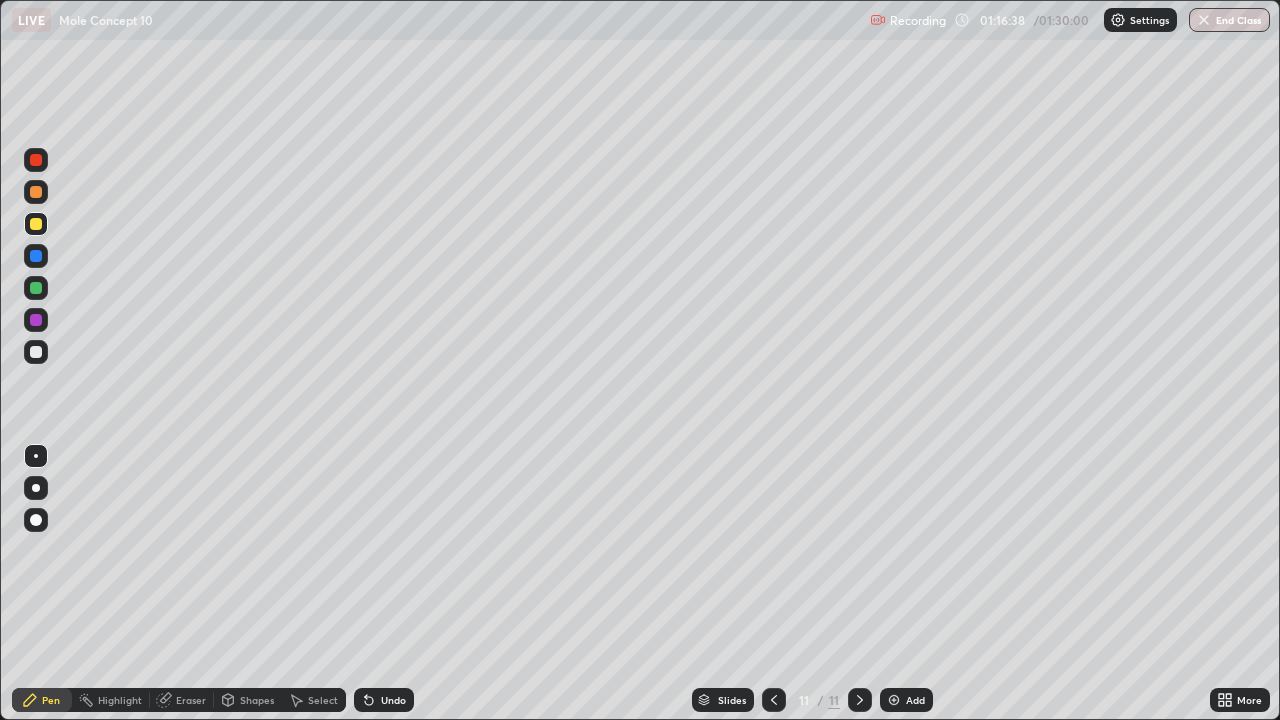 click at bounding box center (36, 288) 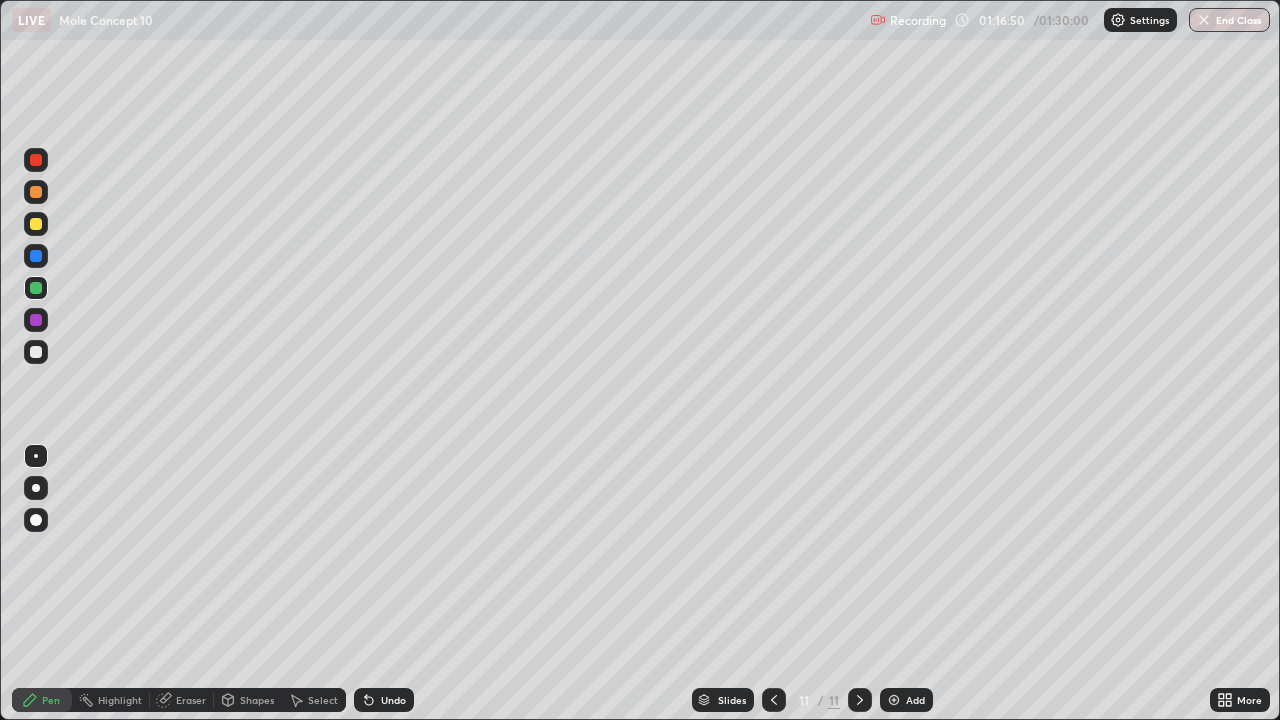 click at bounding box center (36, 352) 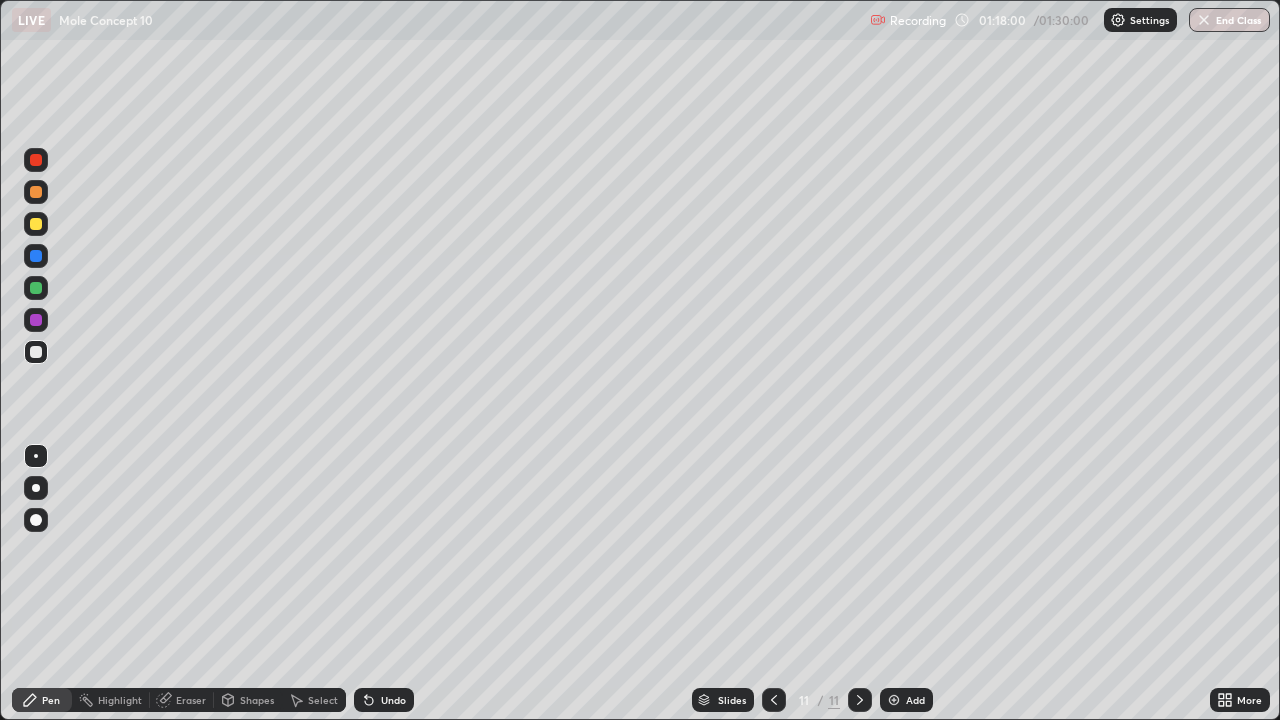 click at bounding box center [36, 288] 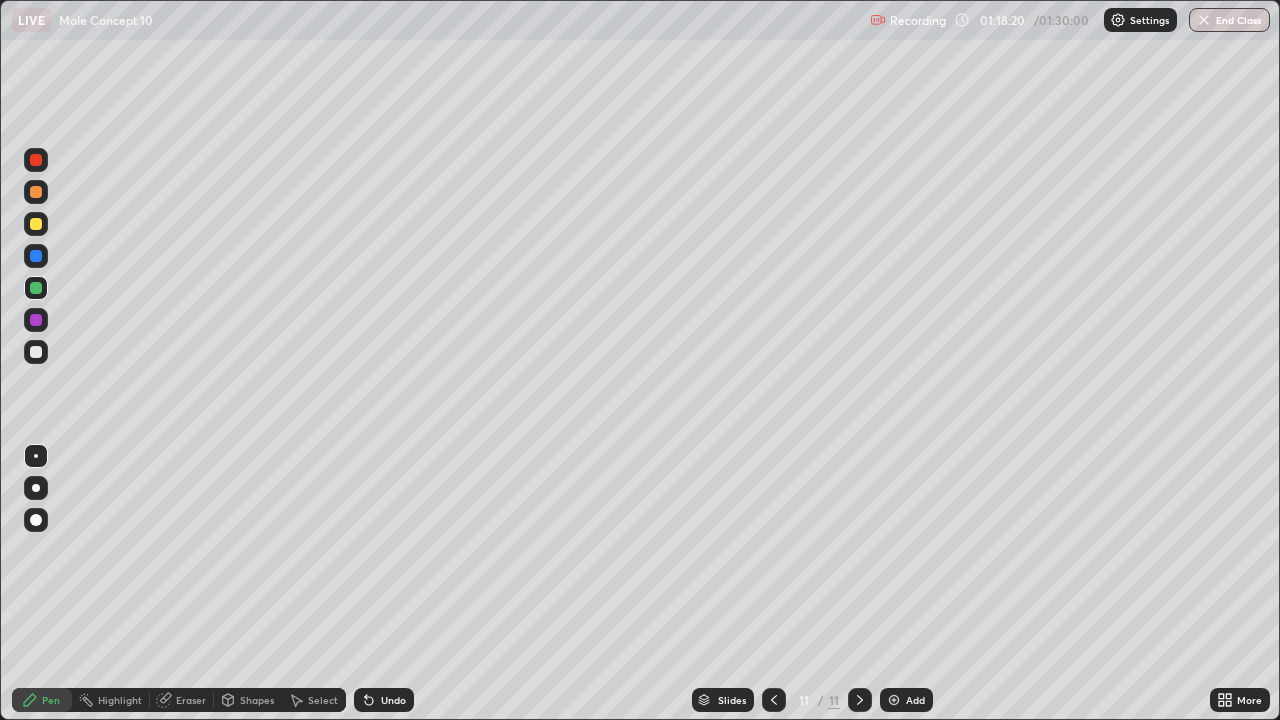 click at bounding box center [36, 352] 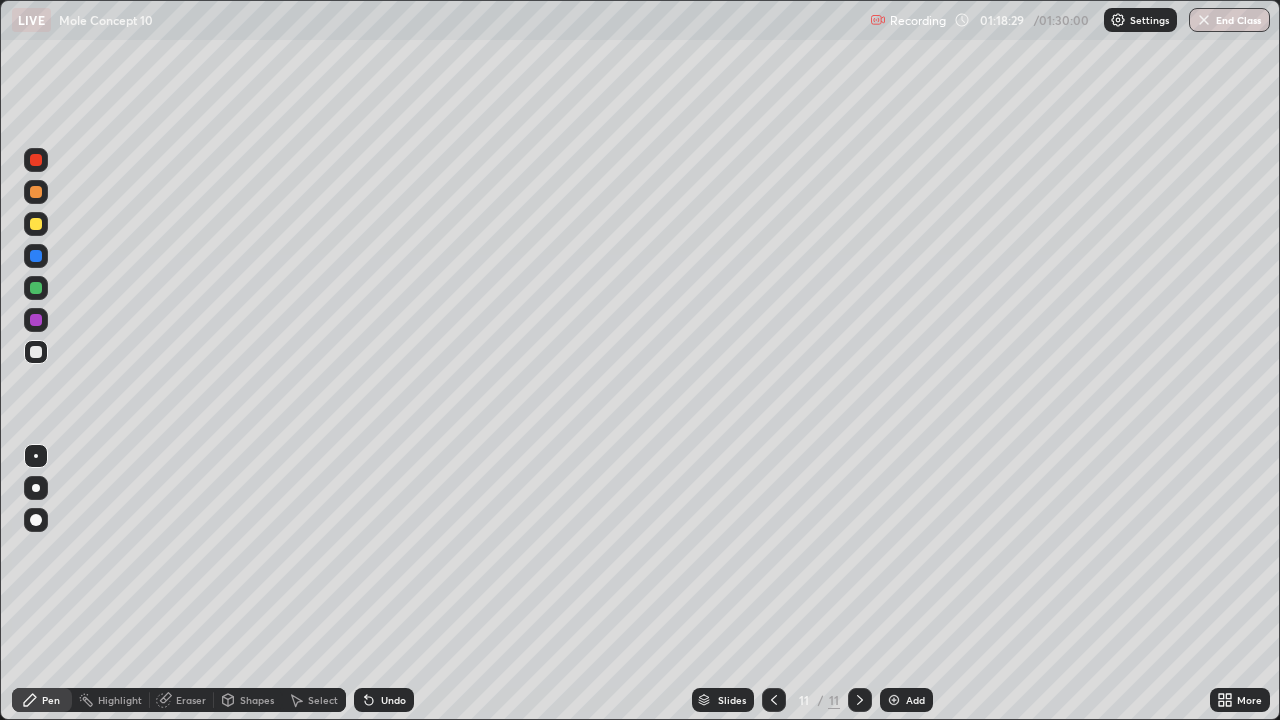 click at bounding box center [36, 288] 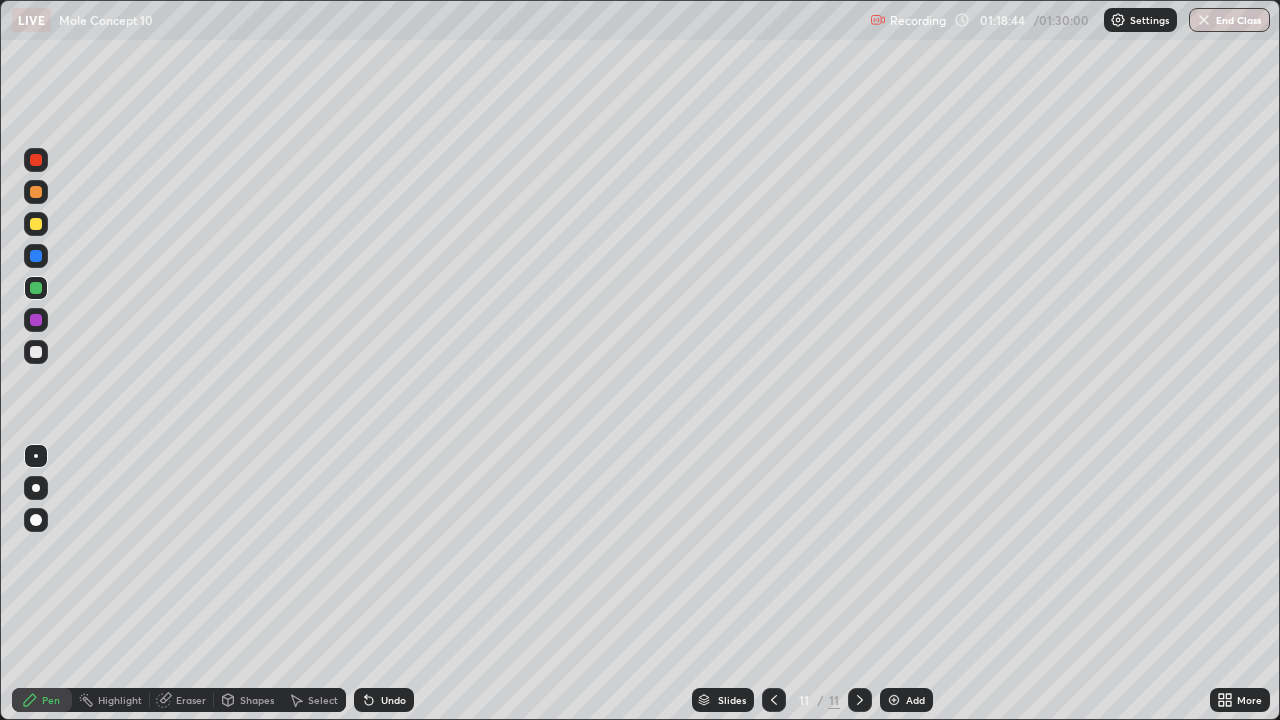 click at bounding box center (36, 352) 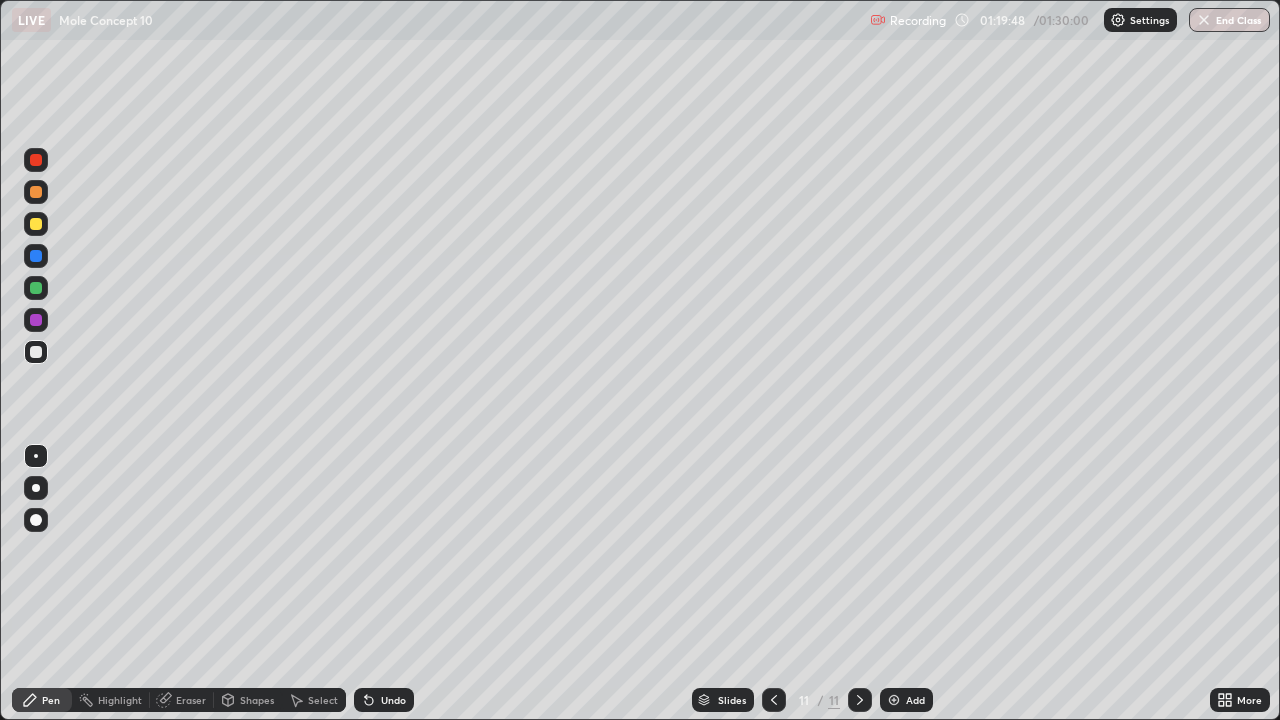 click at bounding box center (36, 288) 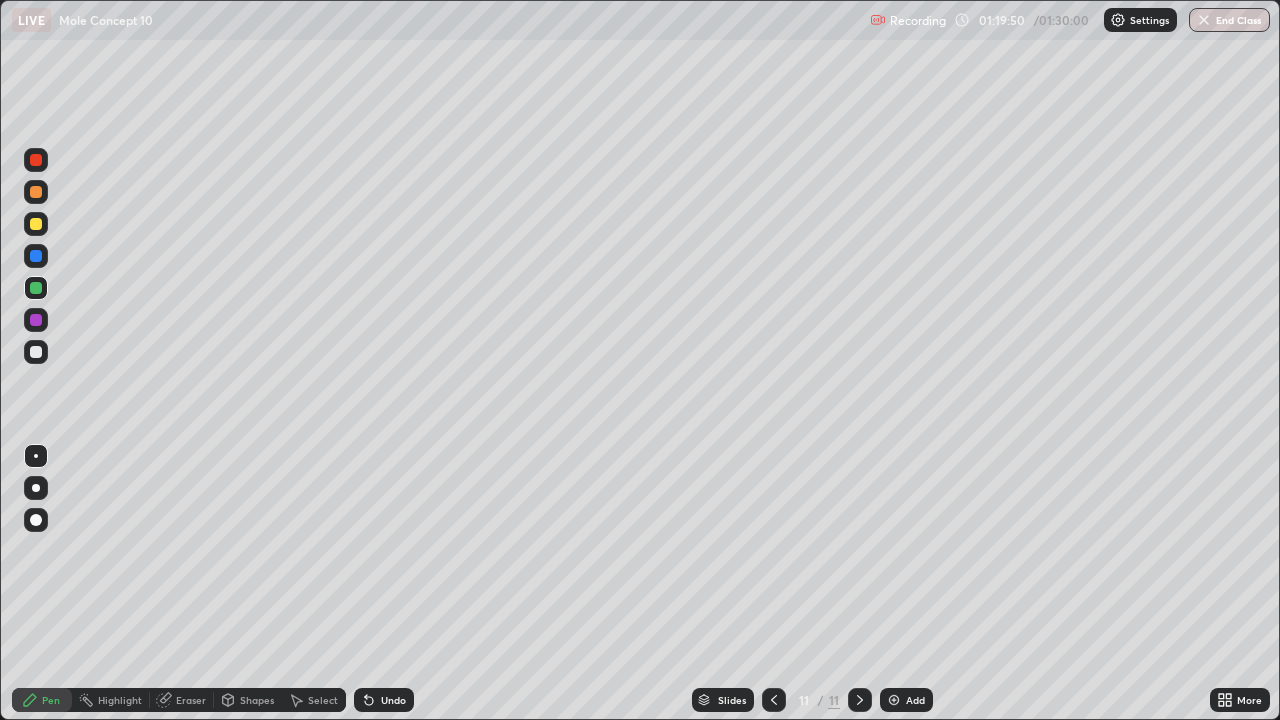 click at bounding box center (36, 256) 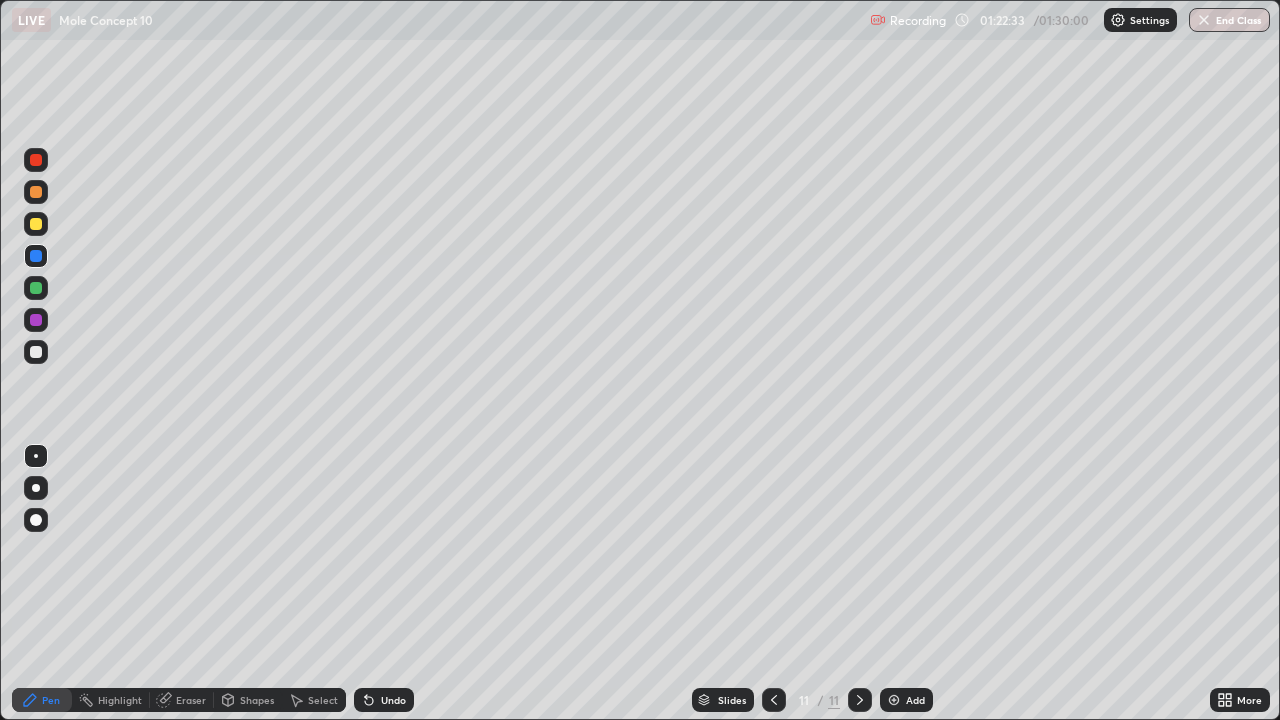 click at bounding box center [36, 352] 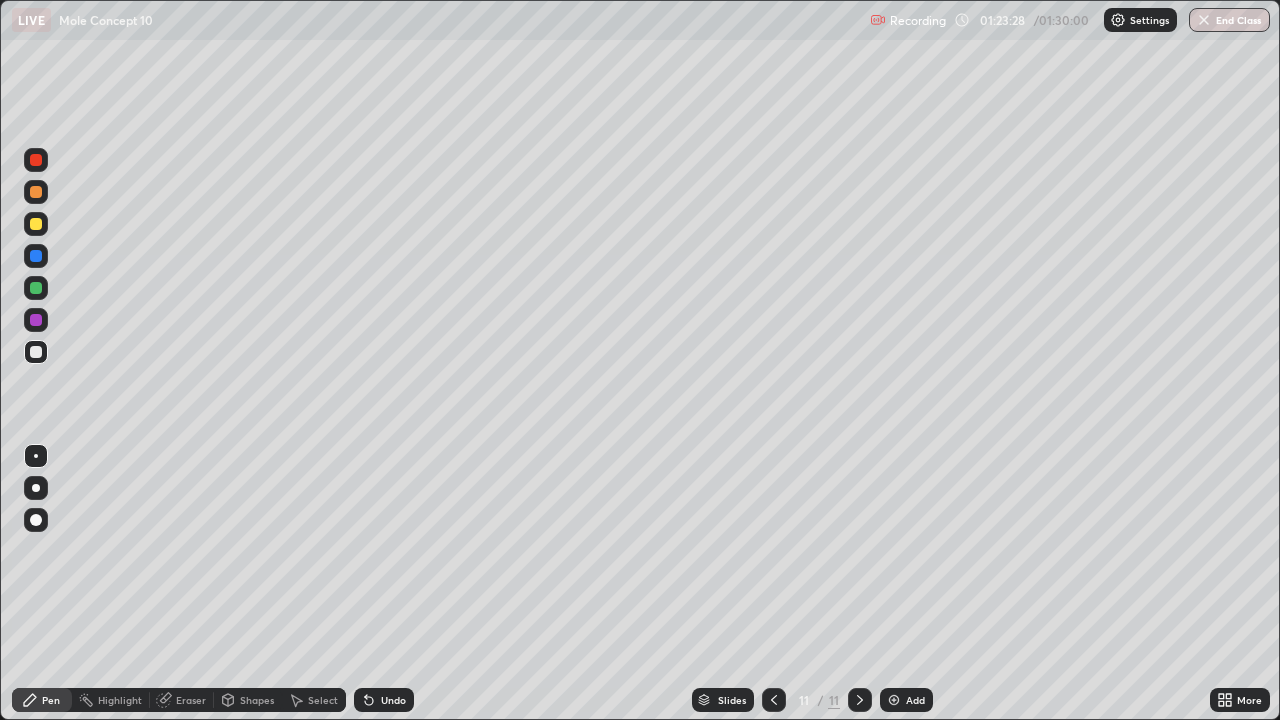 click at bounding box center [36, 256] 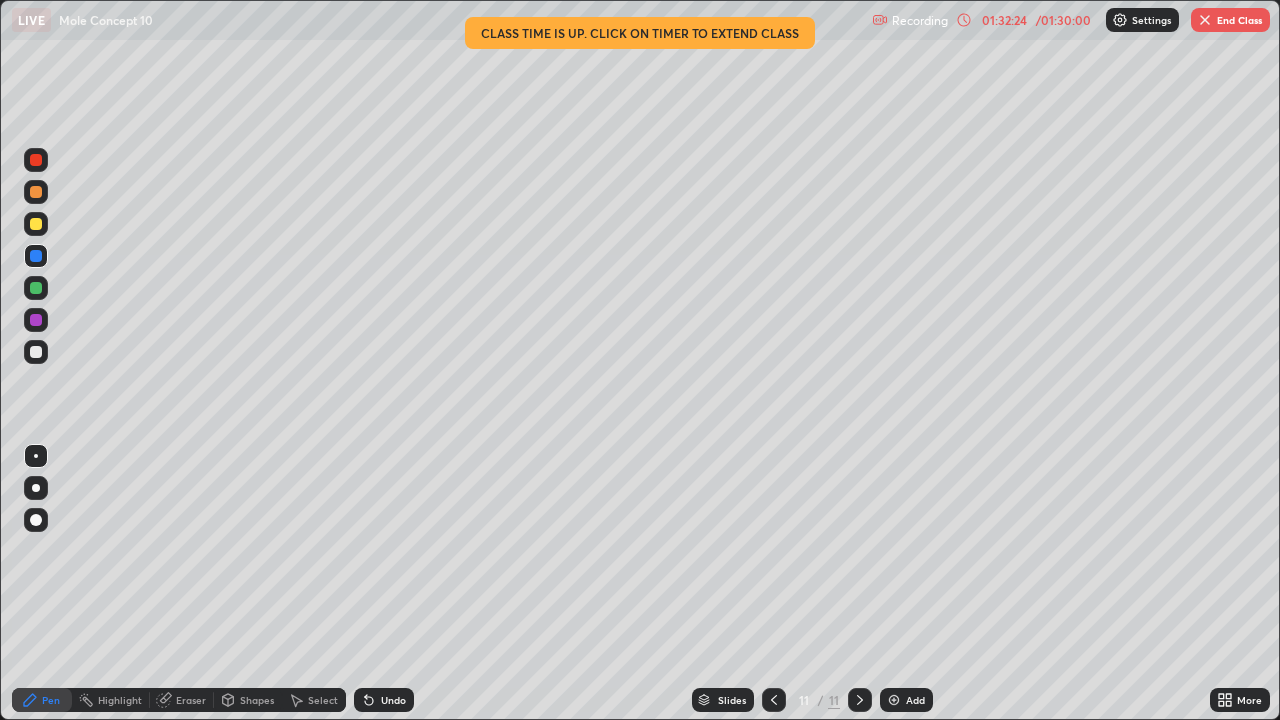 click on "End Class" at bounding box center [1230, 20] 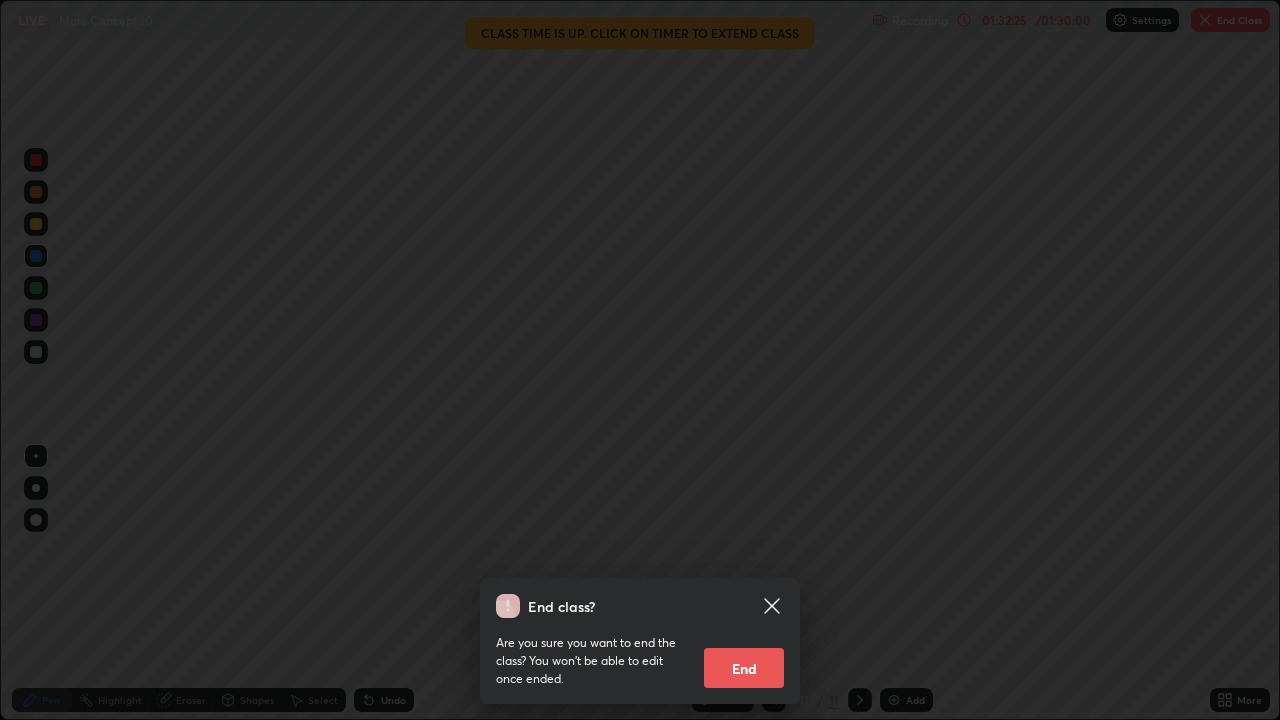 click on "End" at bounding box center [744, 668] 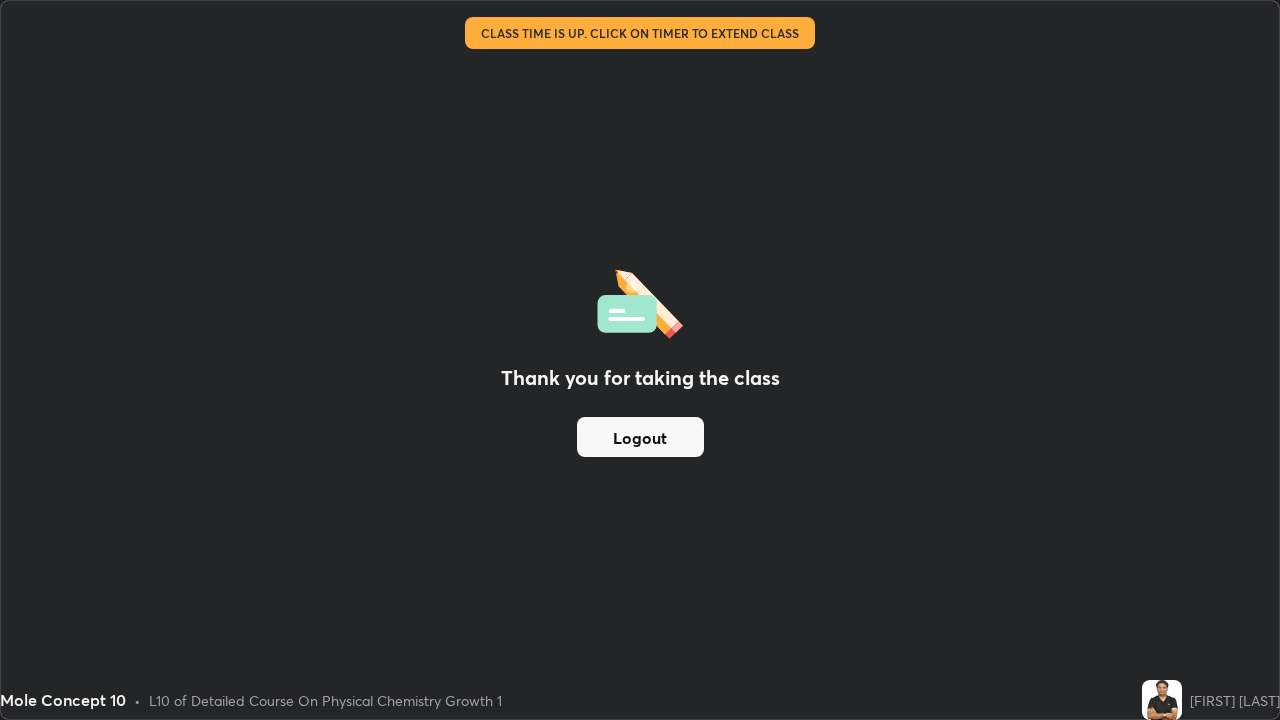 click on "Logout" at bounding box center (640, 437) 